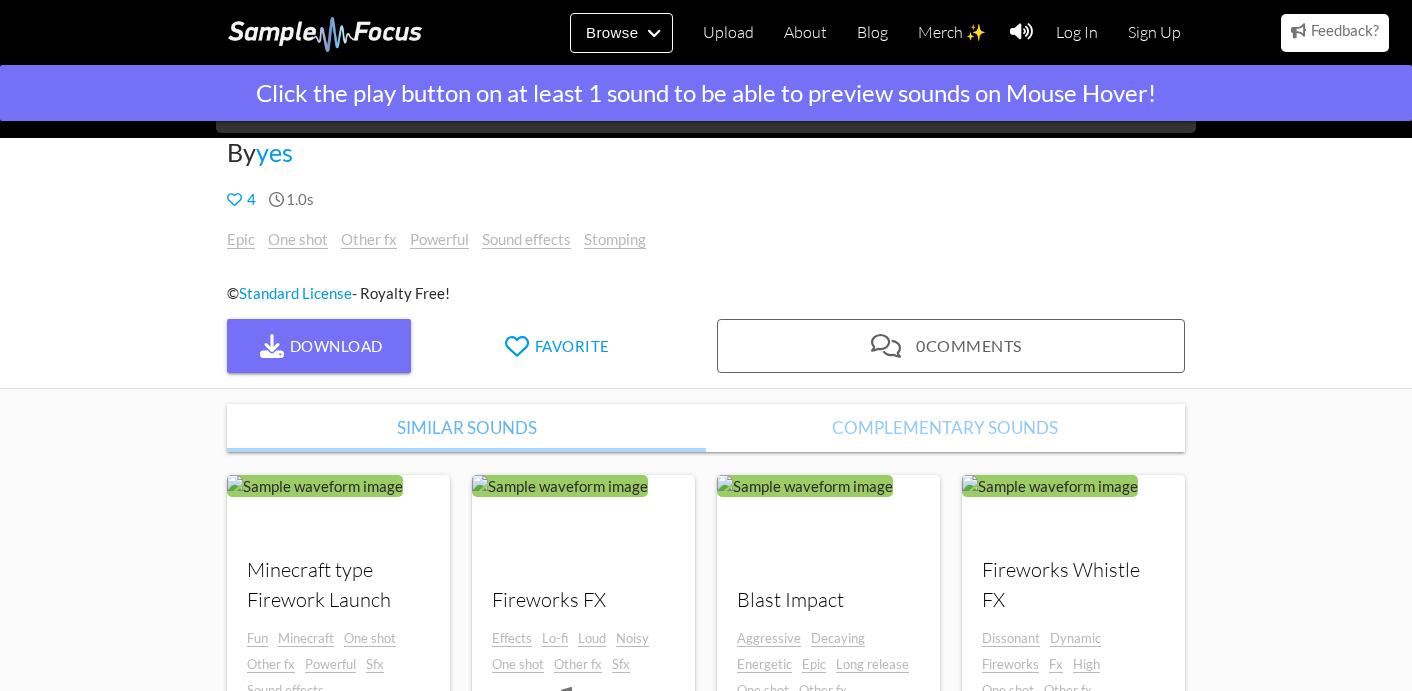 scroll, scrollTop: 315, scrollLeft: 0, axis: vertical 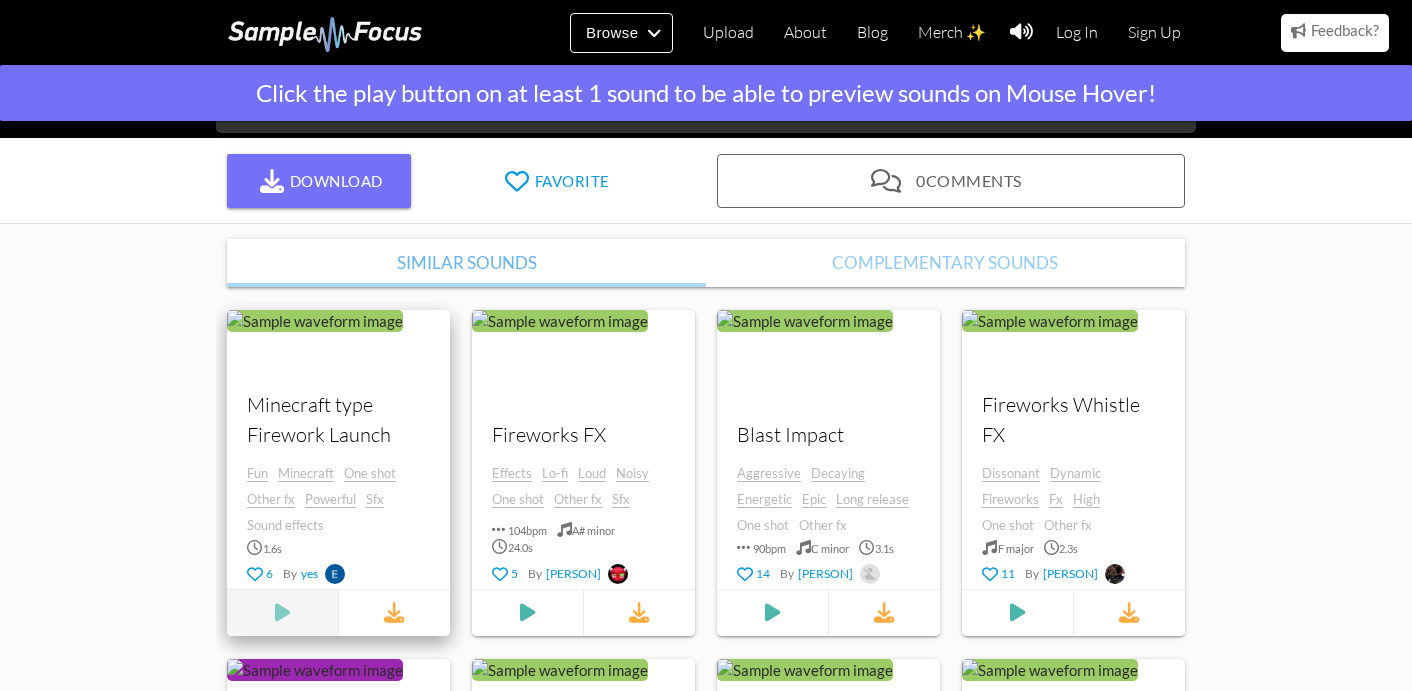 click at bounding box center (282, 613) 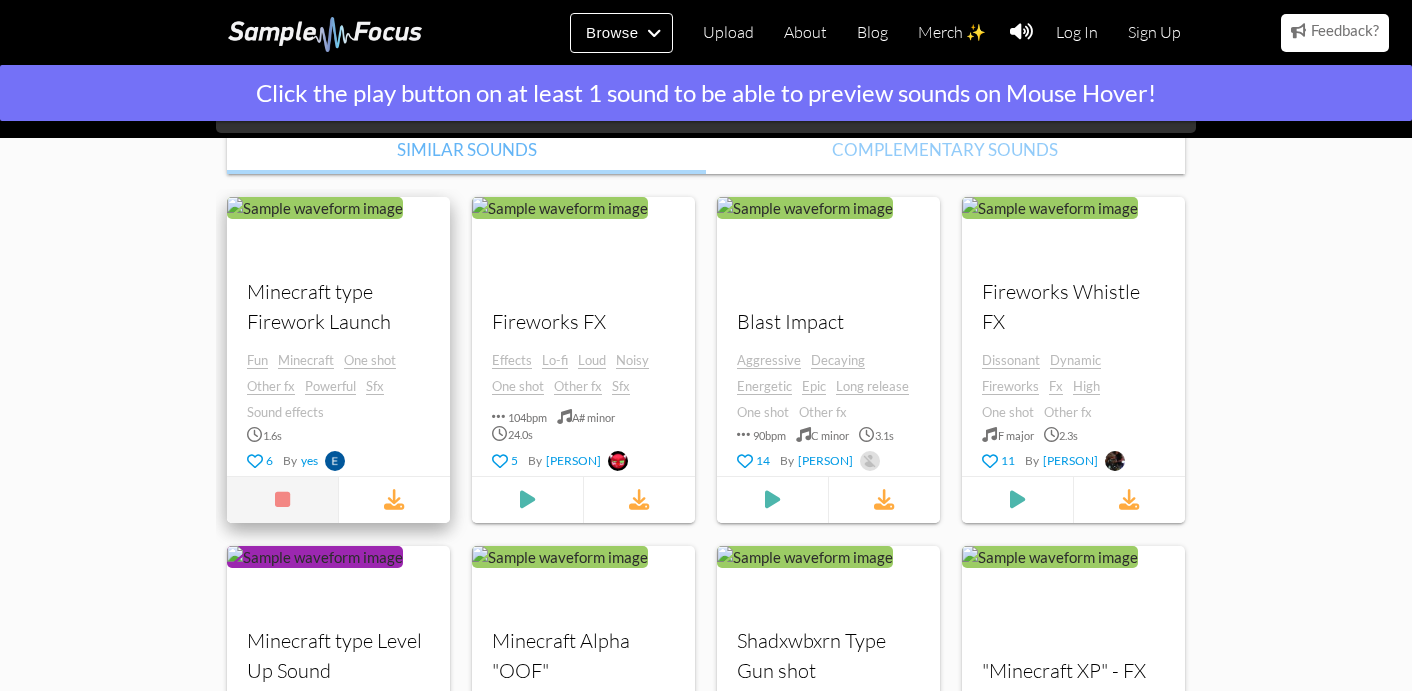 scroll, scrollTop: 467, scrollLeft: 0, axis: vertical 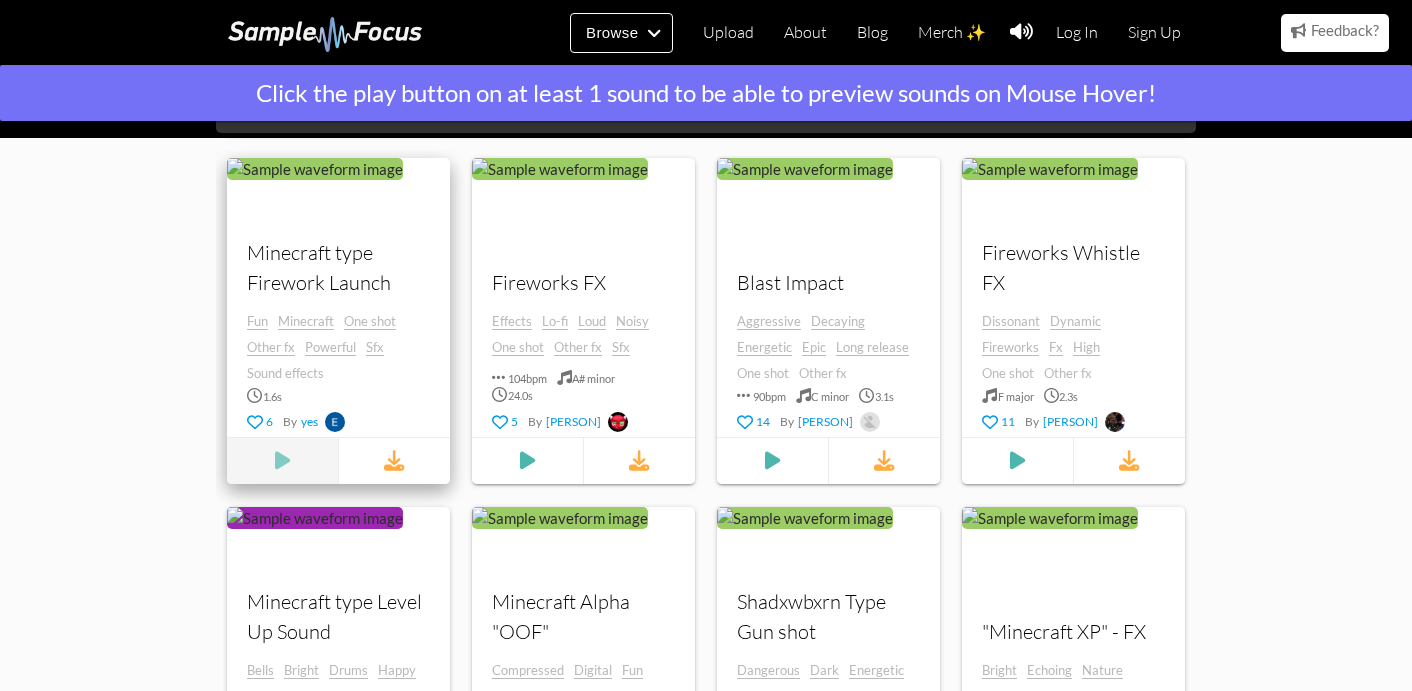 click at bounding box center (282, 461) 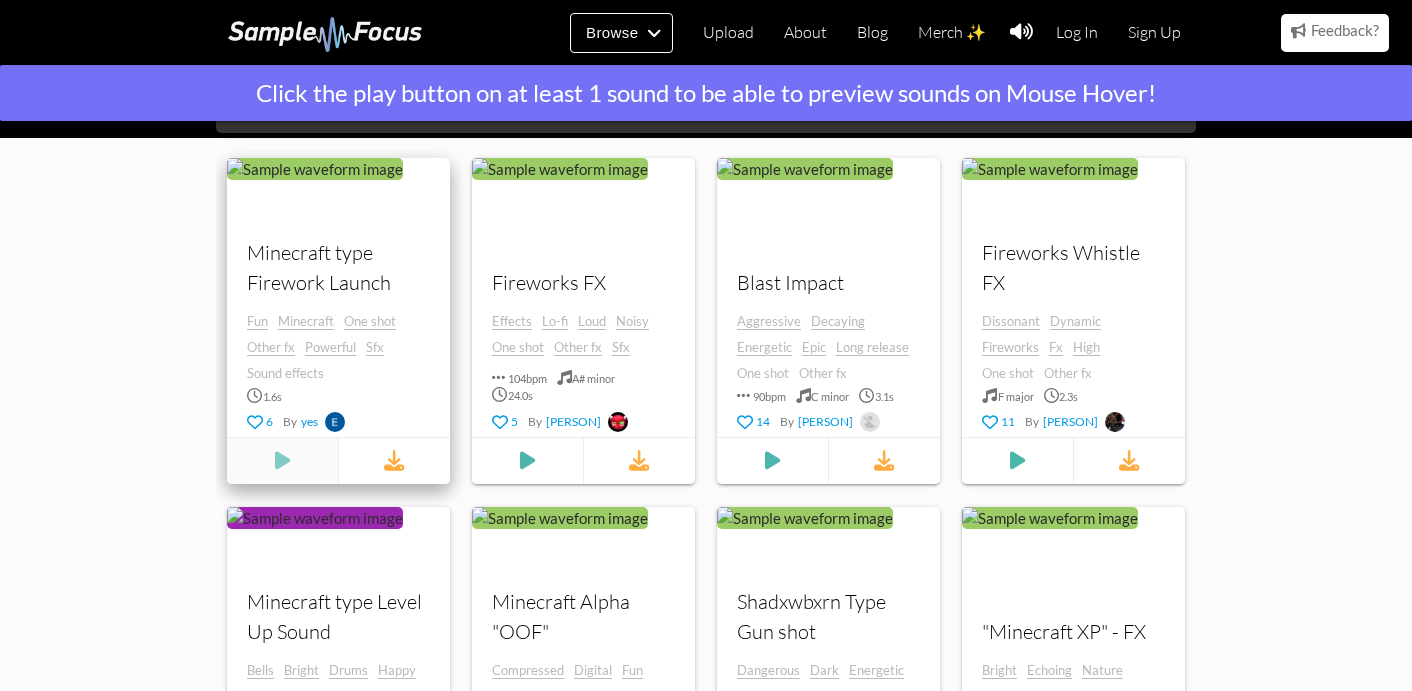 click at bounding box center [282, 461] 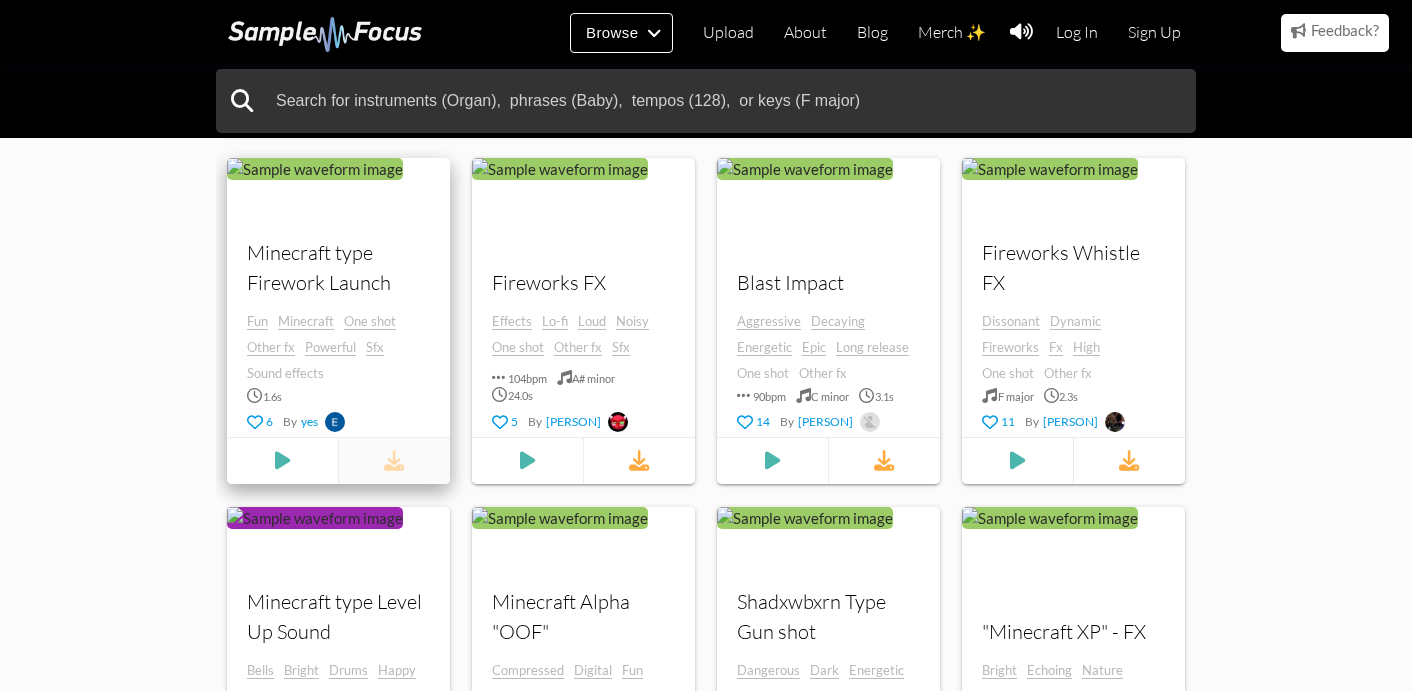 click at bounding box center (394, 461) 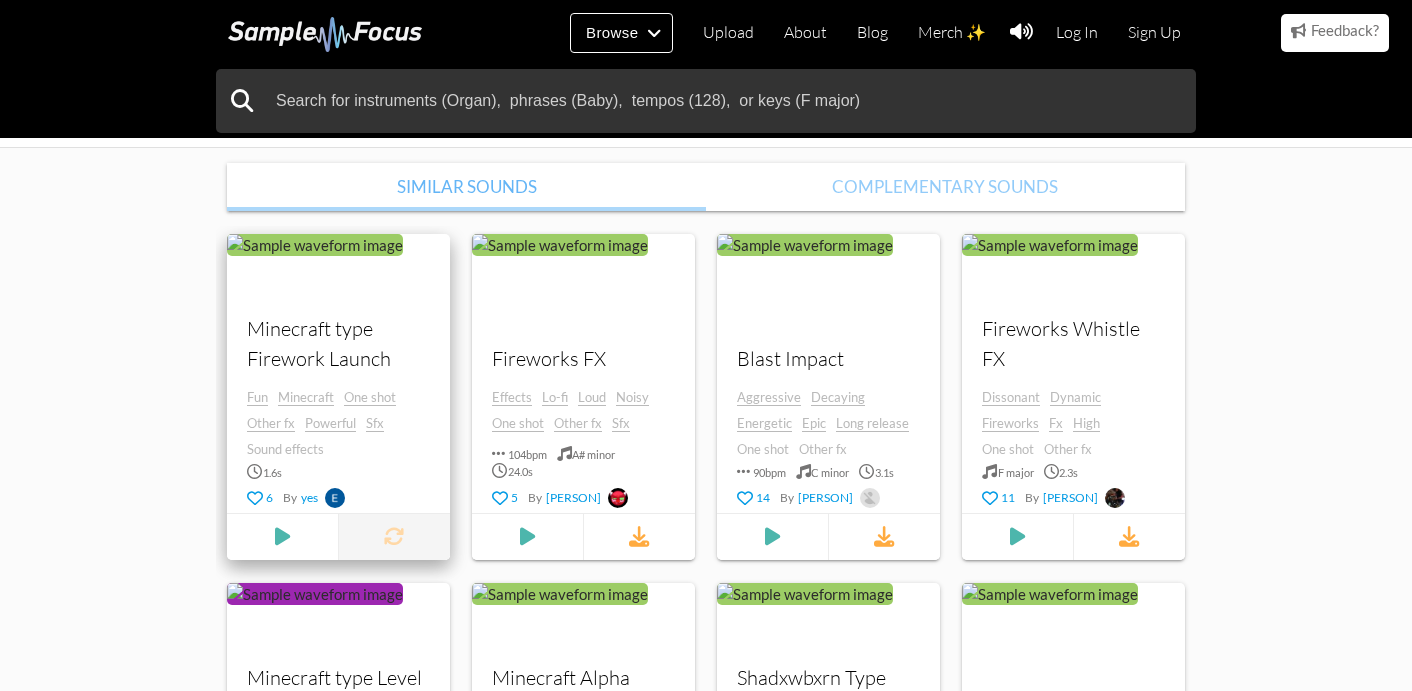 scroll, scrollTop: 418, scrollLeft: 0, axis: vertical 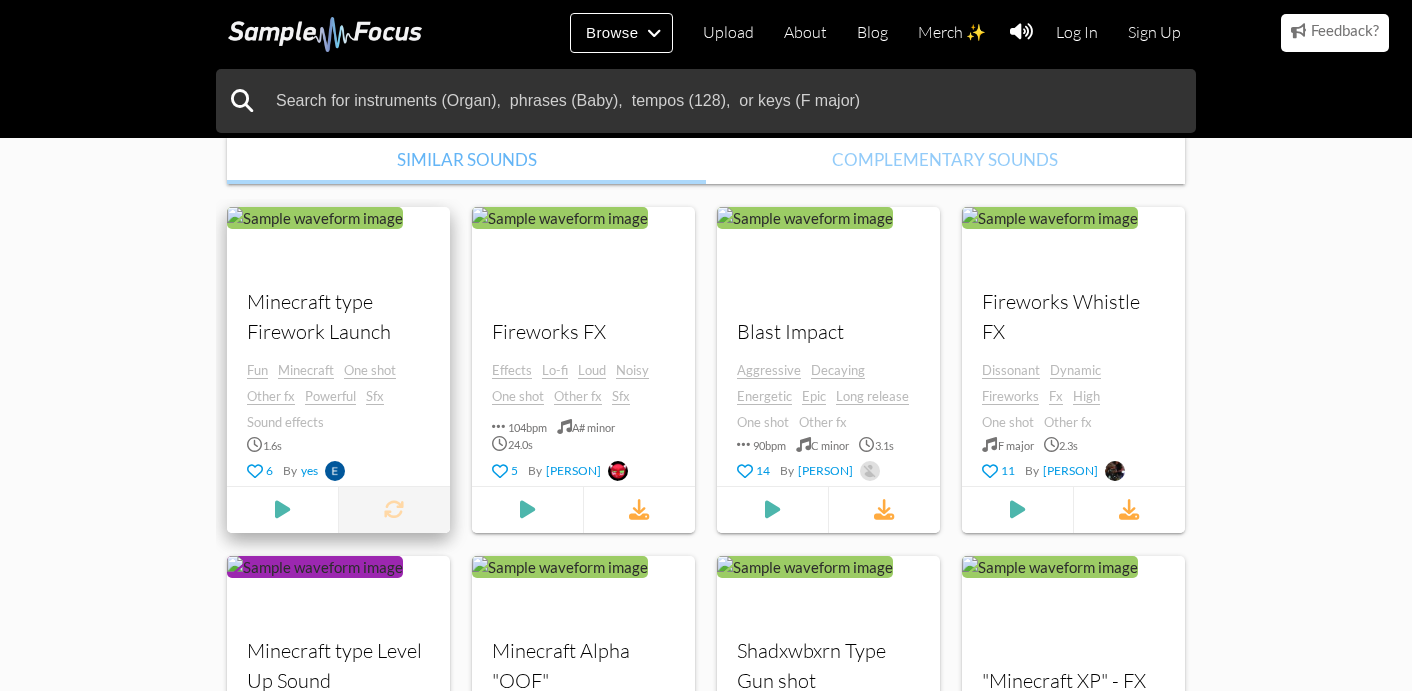 click at bounding box center (394, 510) 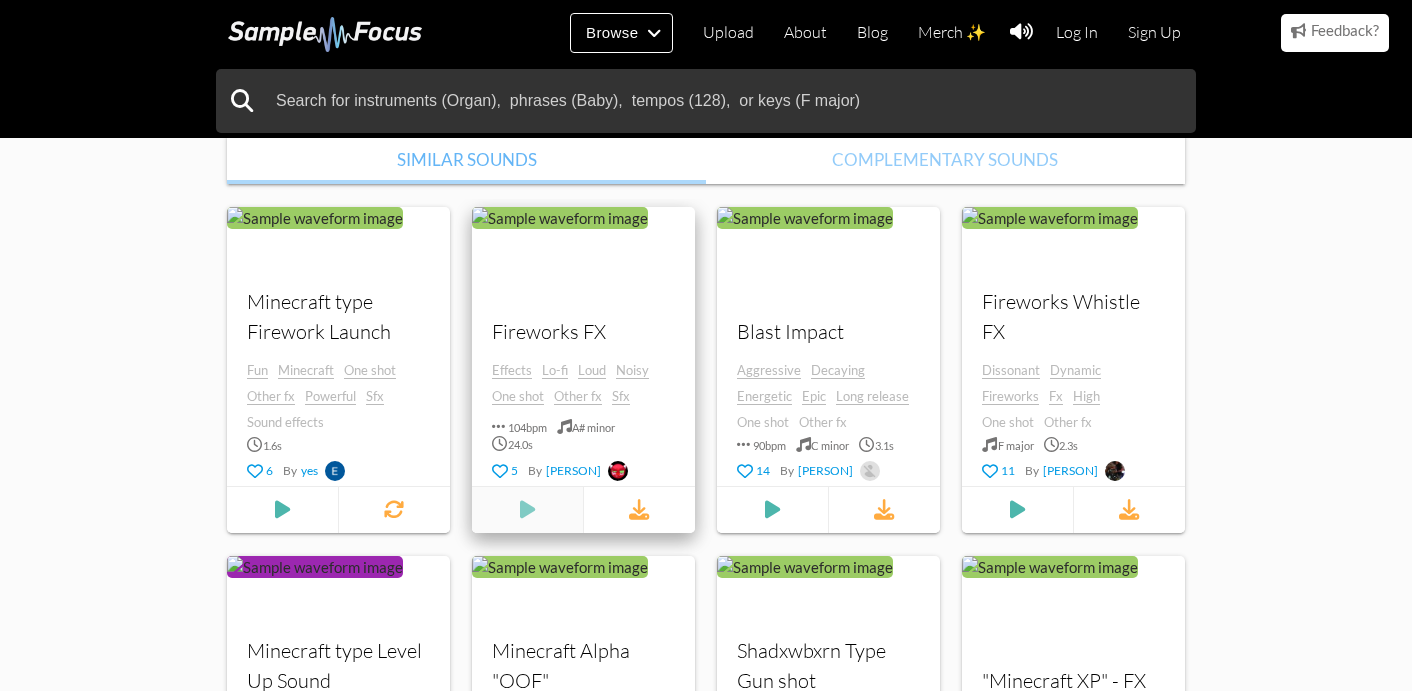 click at bounding box center (282, 510) 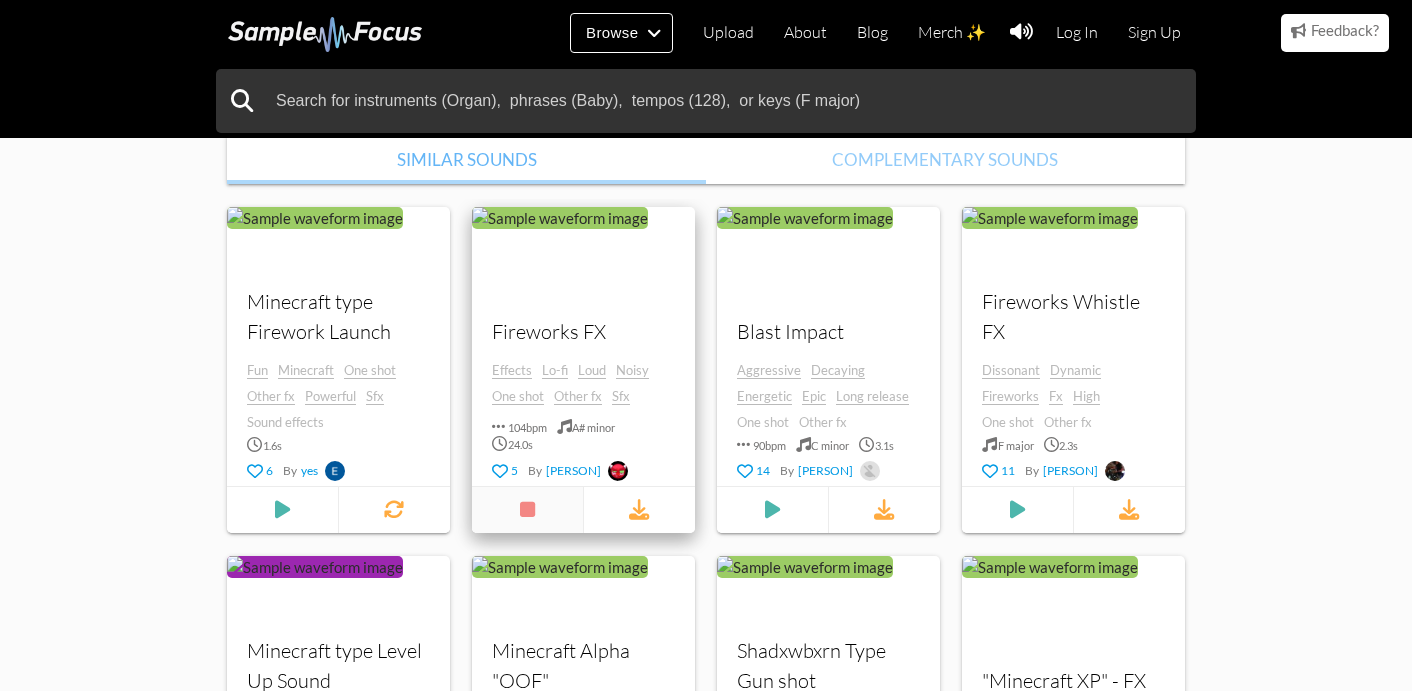 click at bounding box center (527, 510) 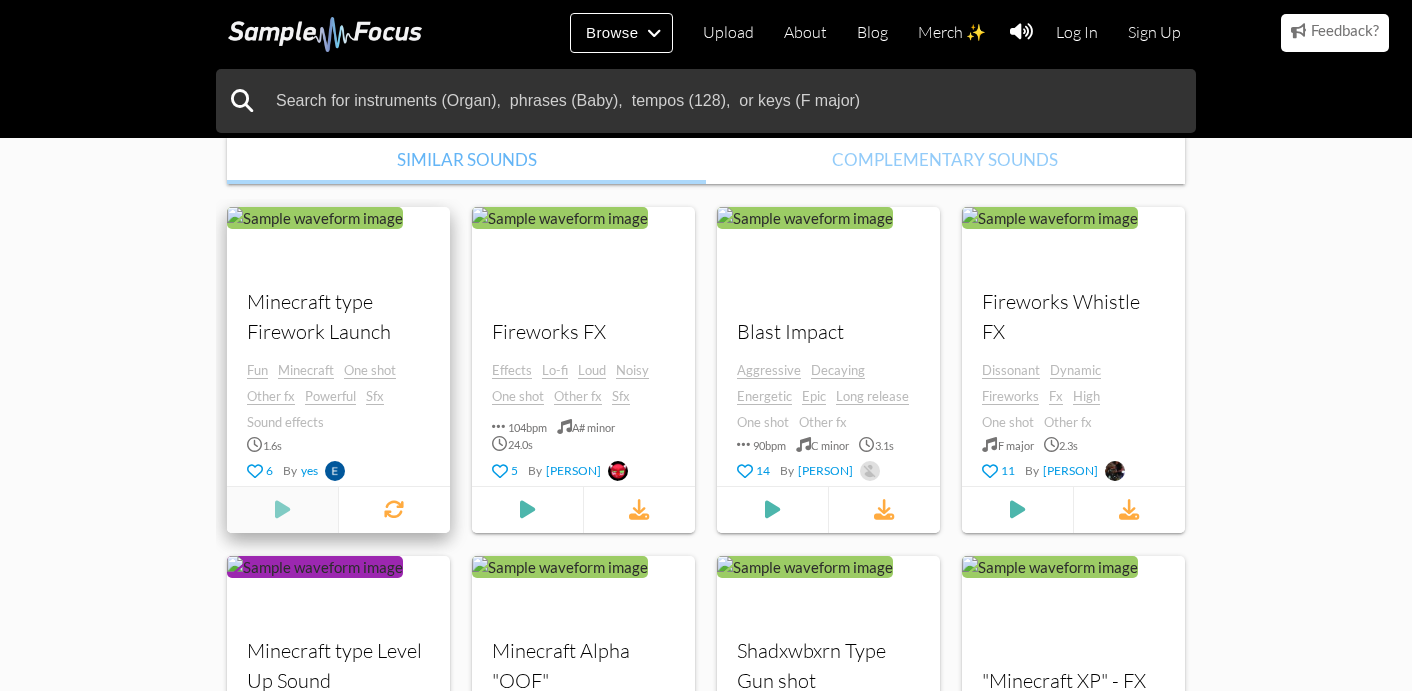 click at bounding box center [282, 510] 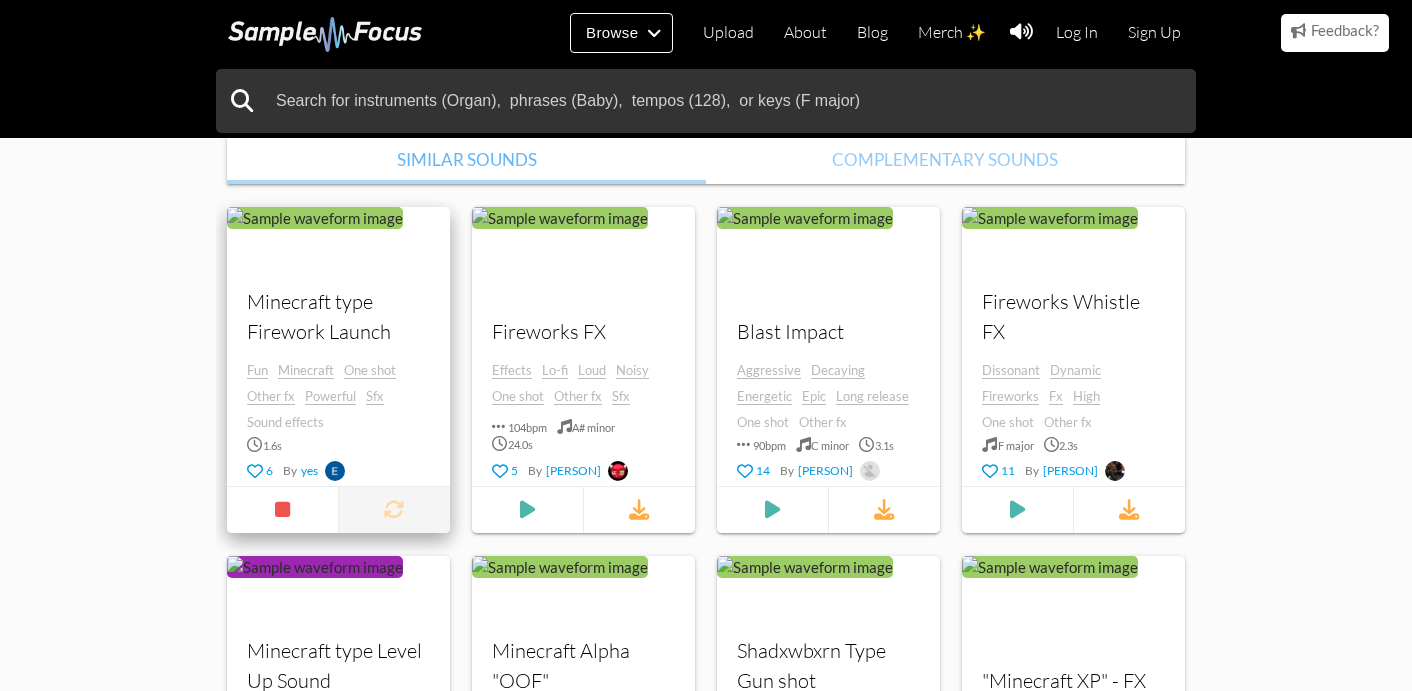 click at bounding box center [394, 510] 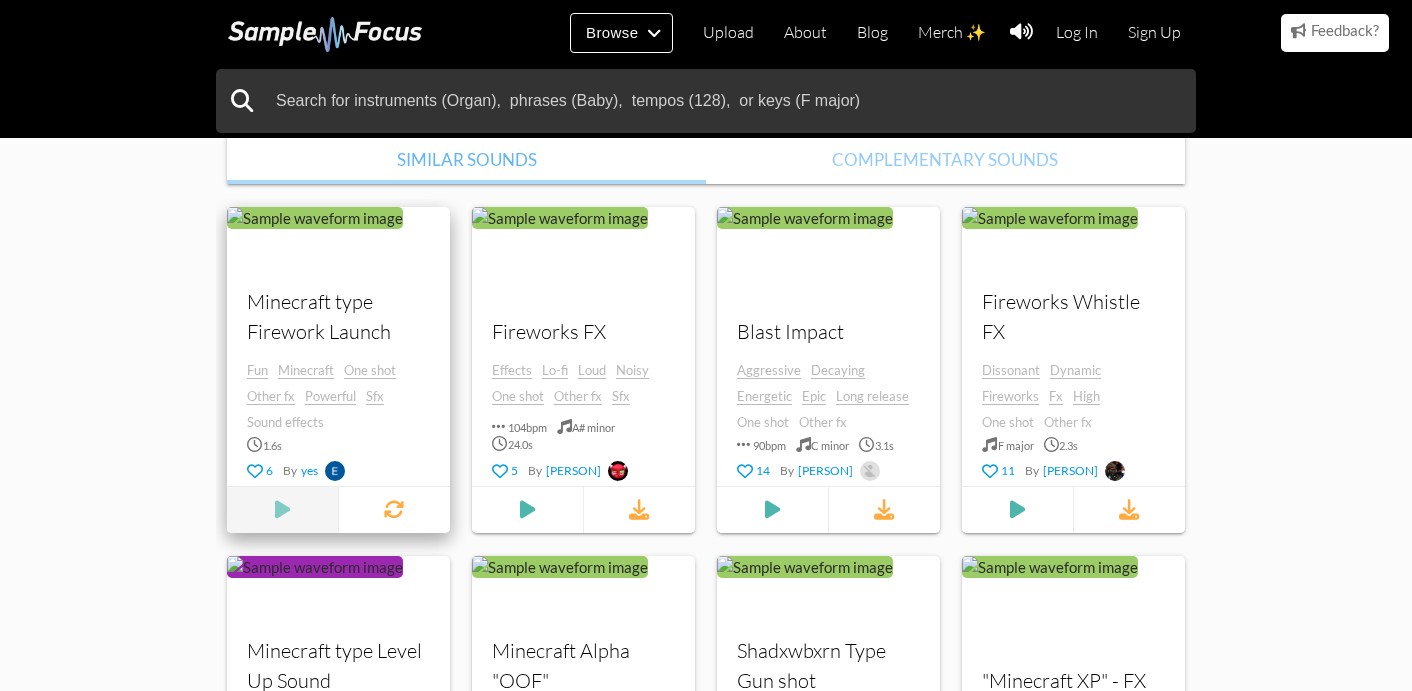 click at bounding box center (282, 510) 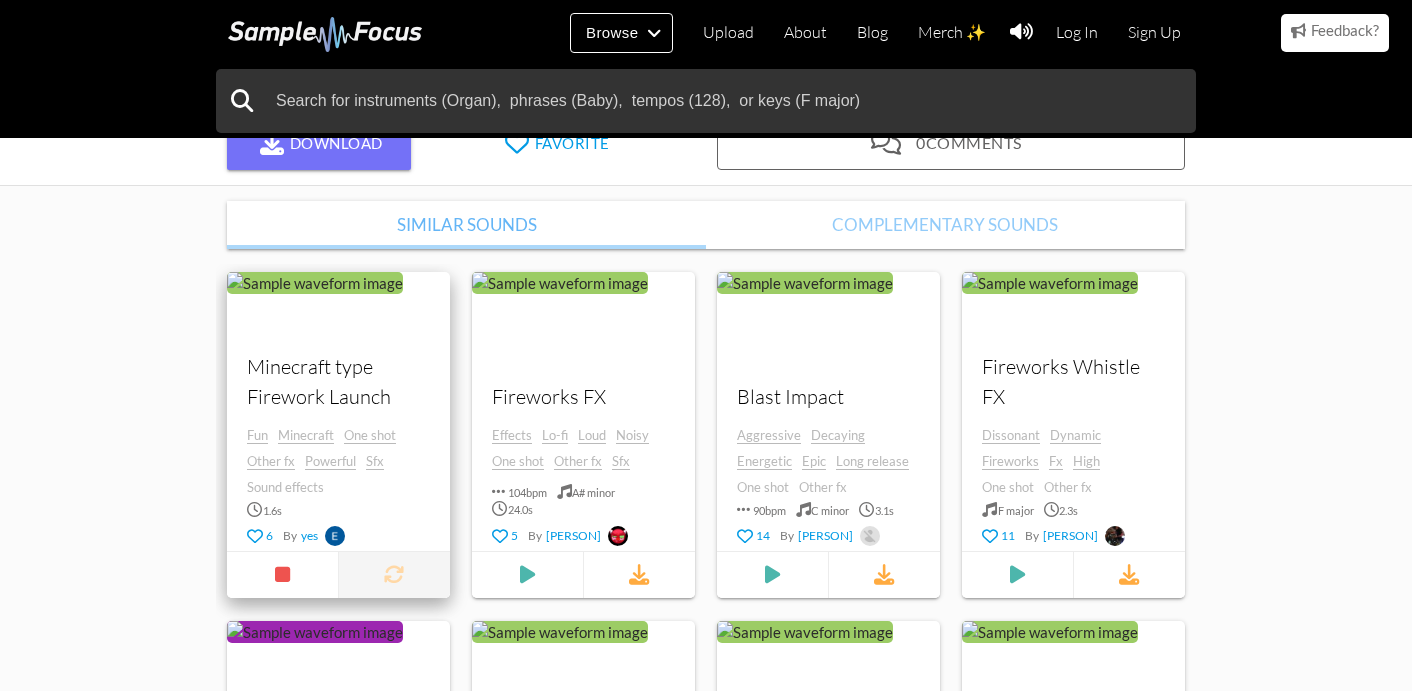 scroll, scrollTop: 74, scrollLeft: 0, axis: vertical 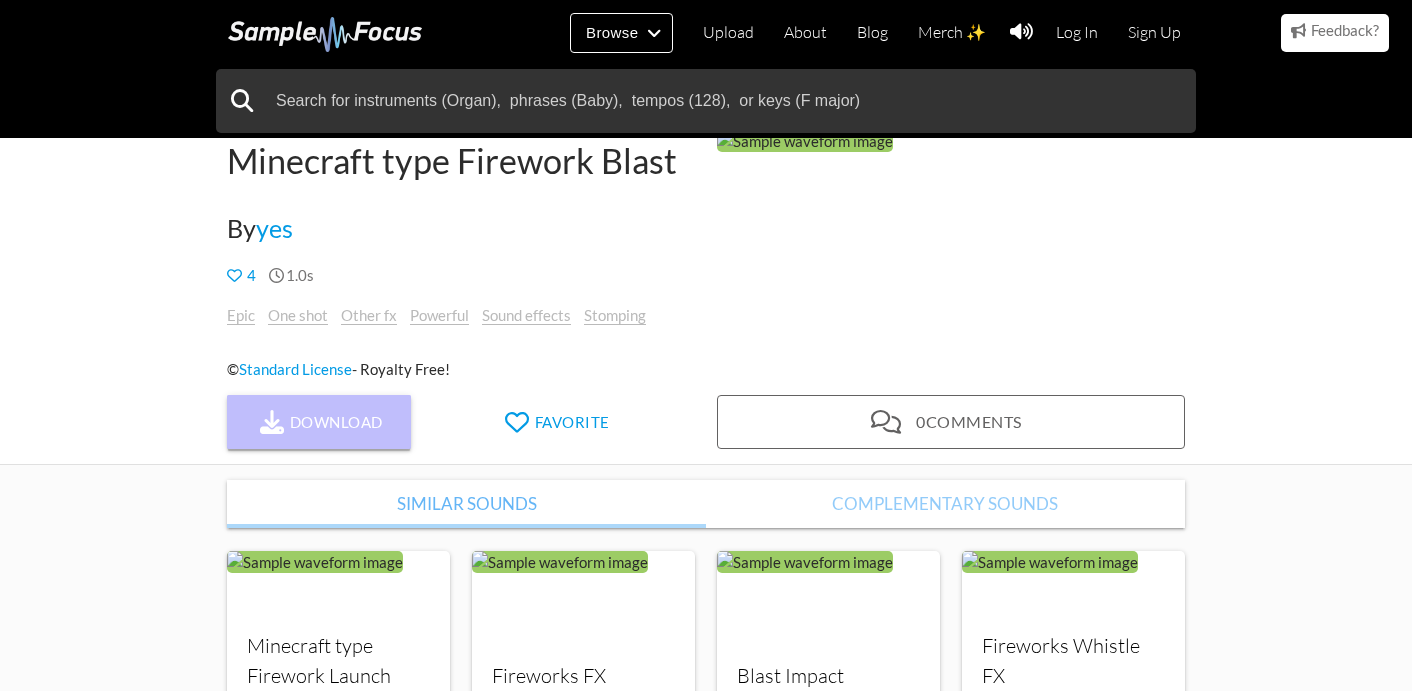 click on "Download" at bounding box center [319, 422] 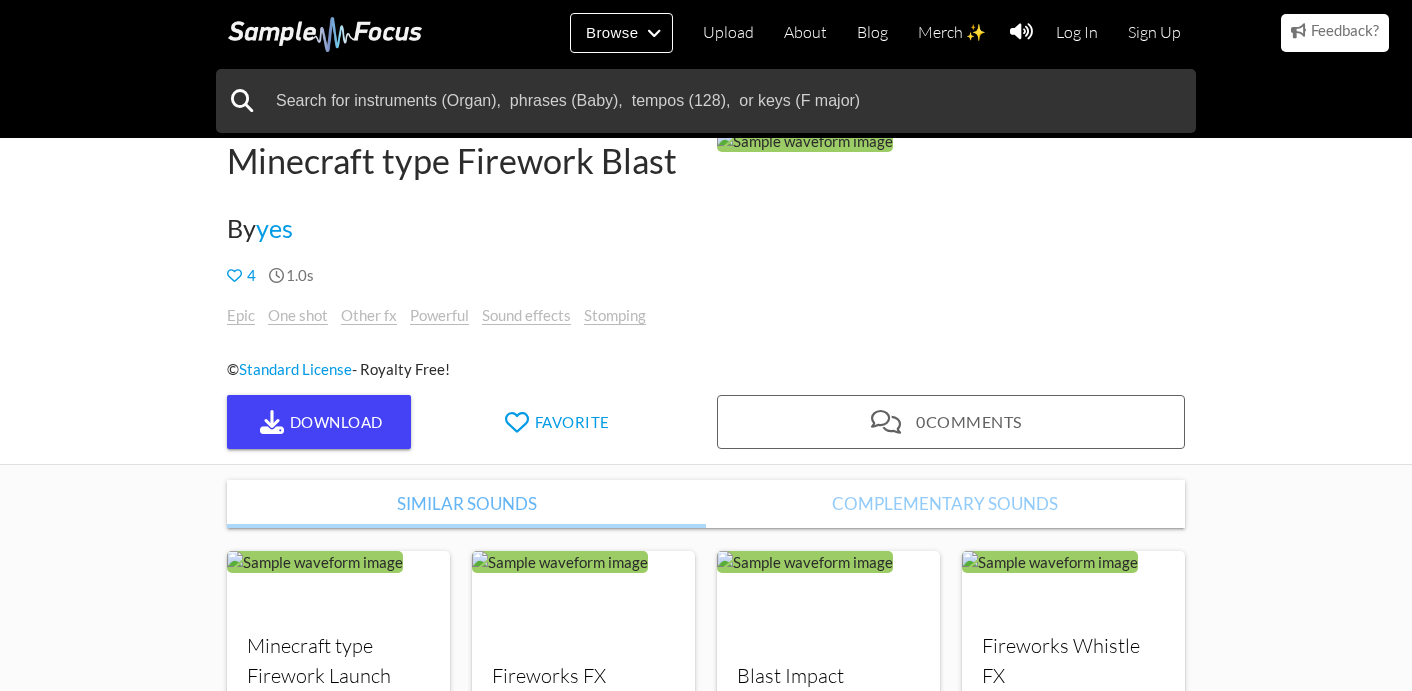 scroll, scrollTop: 442, scrollLeft: 0, axis: vertical 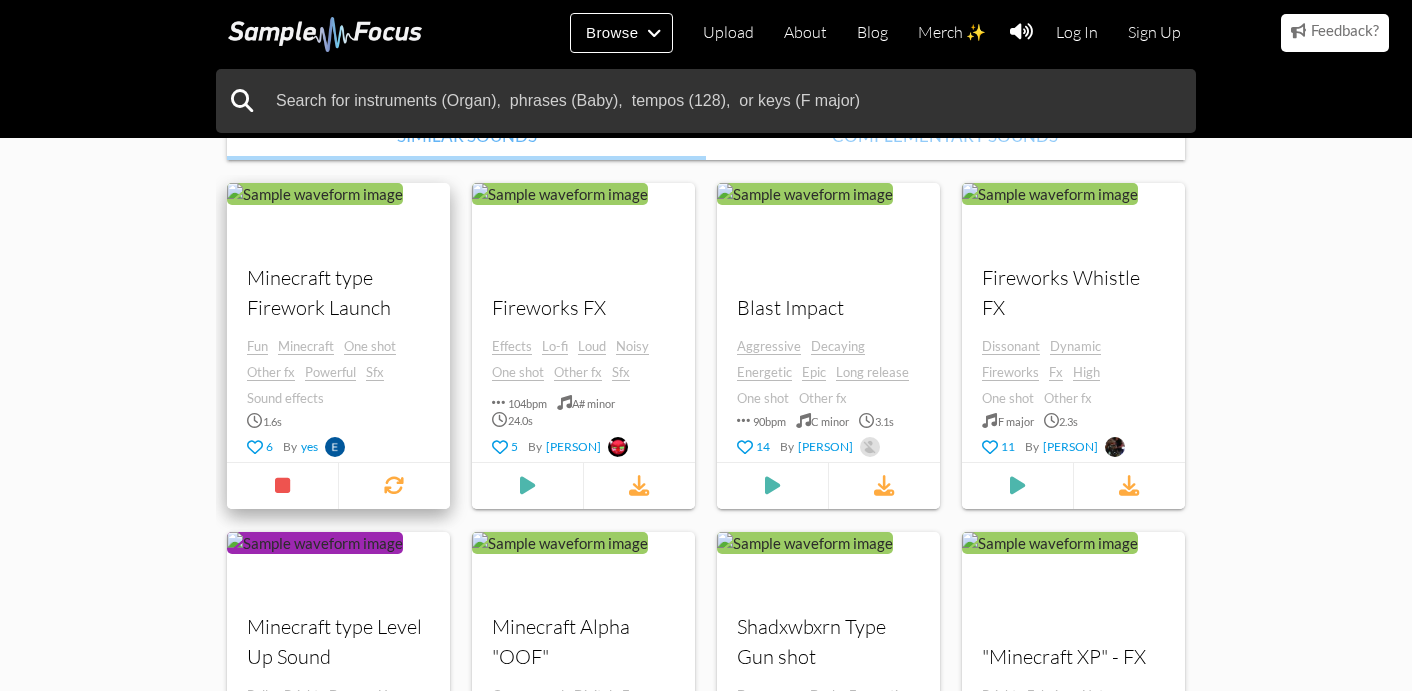 click on "Minecraft type Firework Launch" at bounding box center (338, 293) 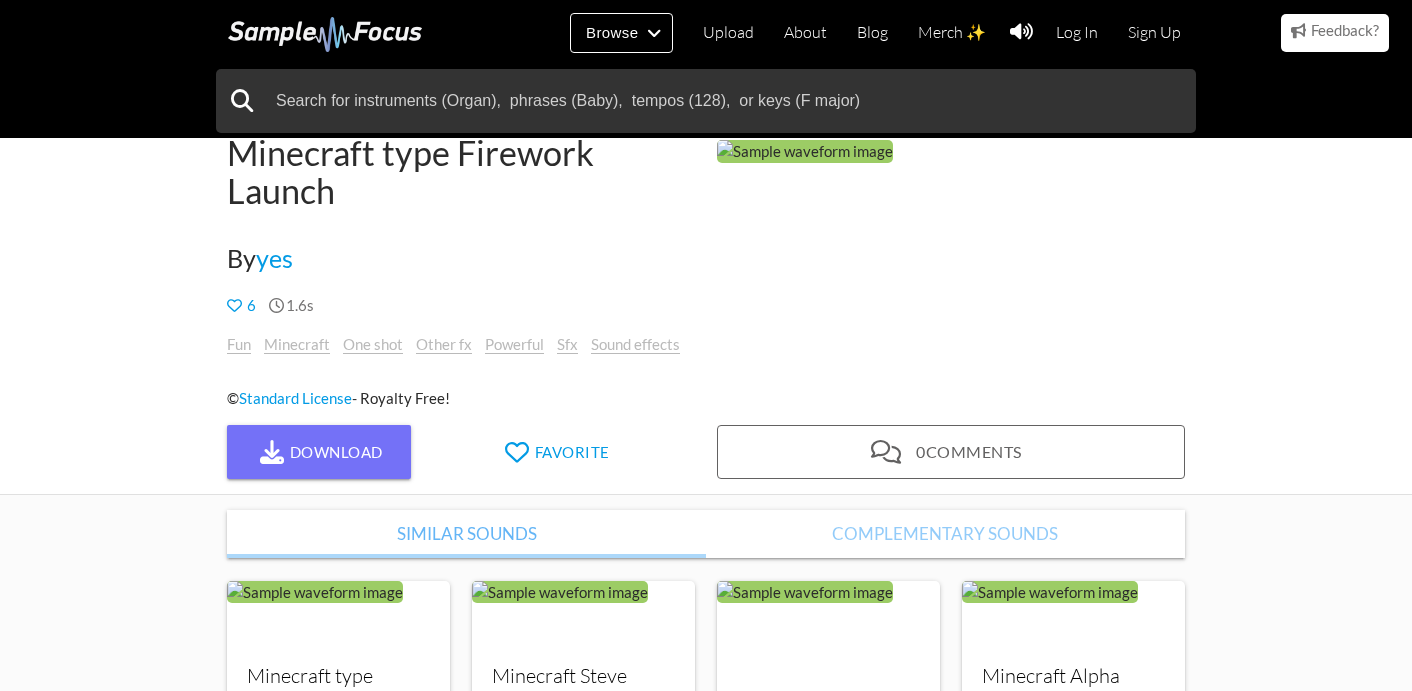 scroll, scrollTop: 123, scrollLeft: 0, axis: vertical 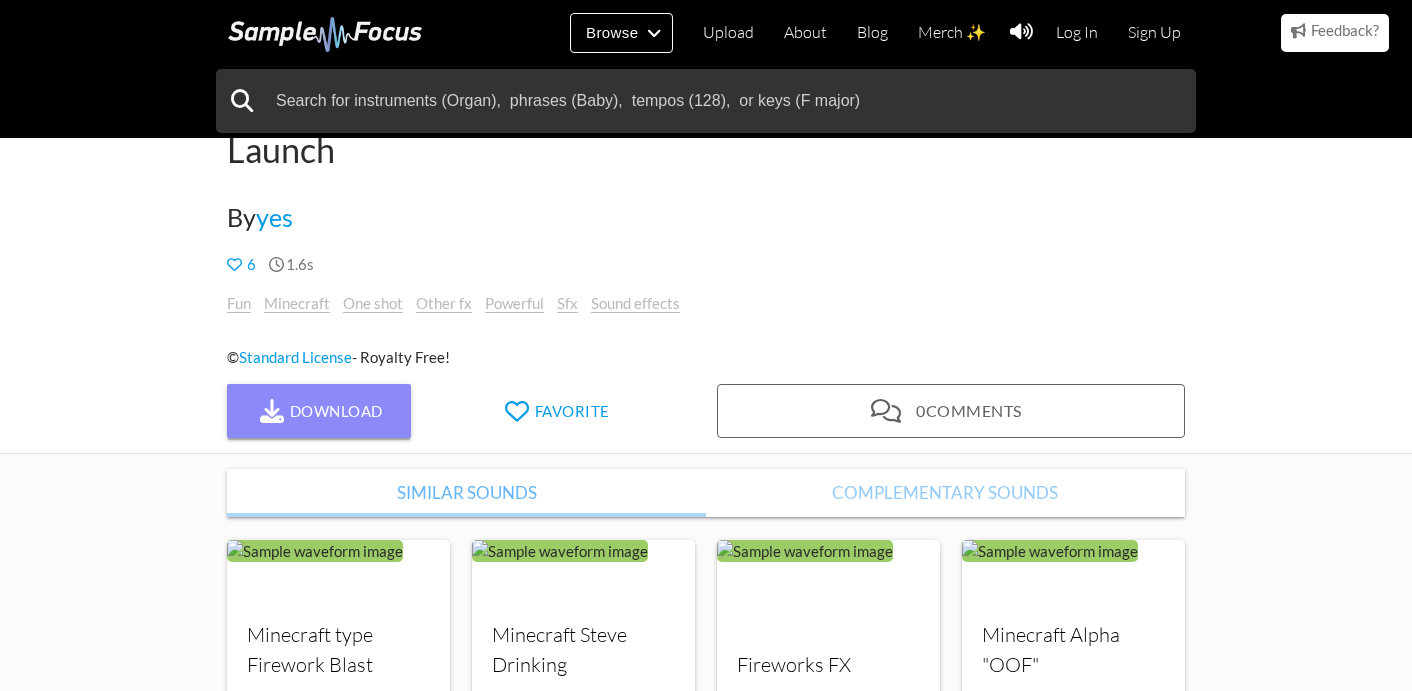 click on "Download" at bounding box center (319, 411) 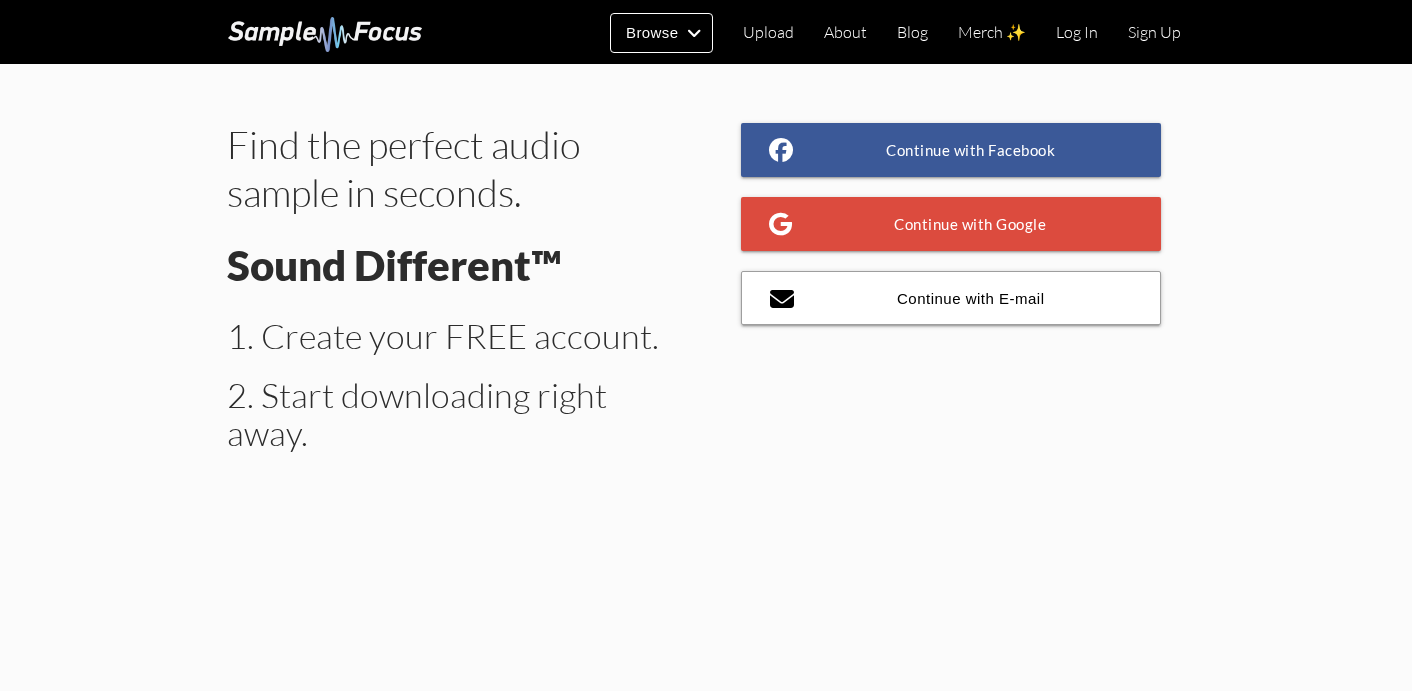 scroll, scrollTop: 0, scrollLeft: 0, axis: both 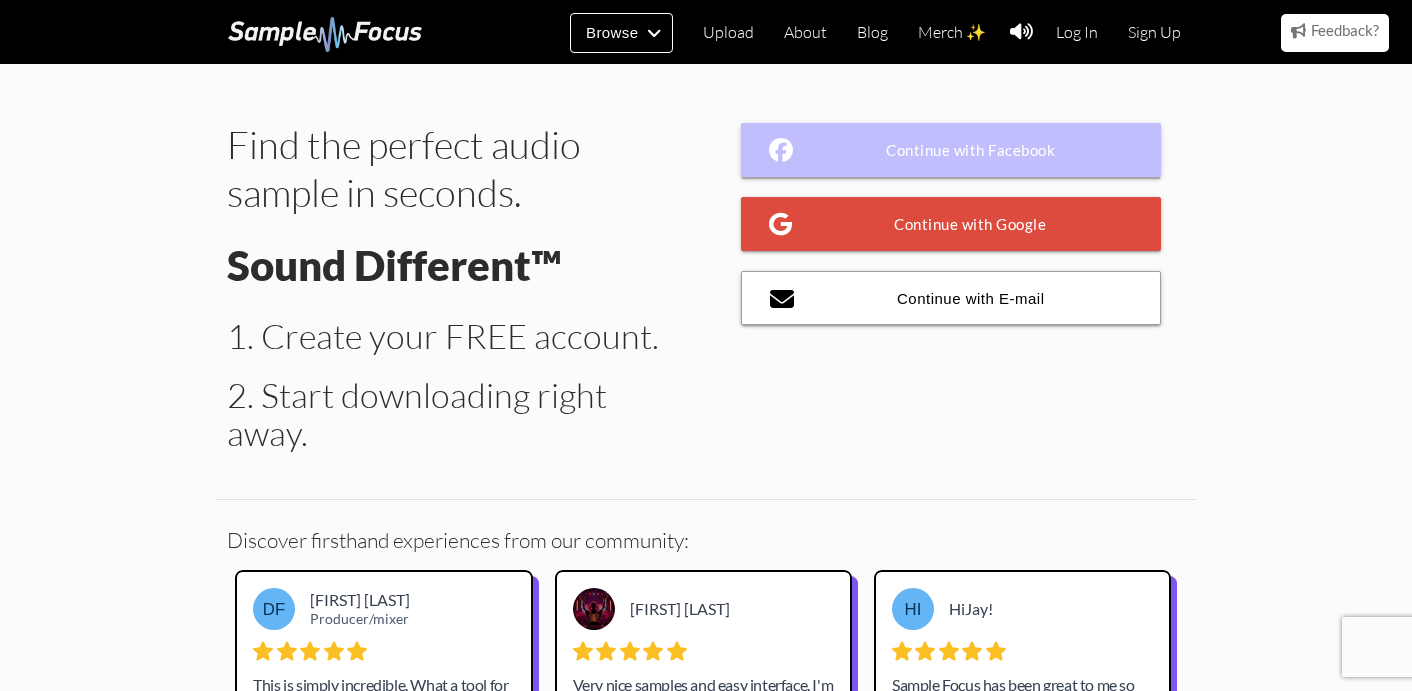 click on "Continue with Facebook" at bounding box center (951, 150) 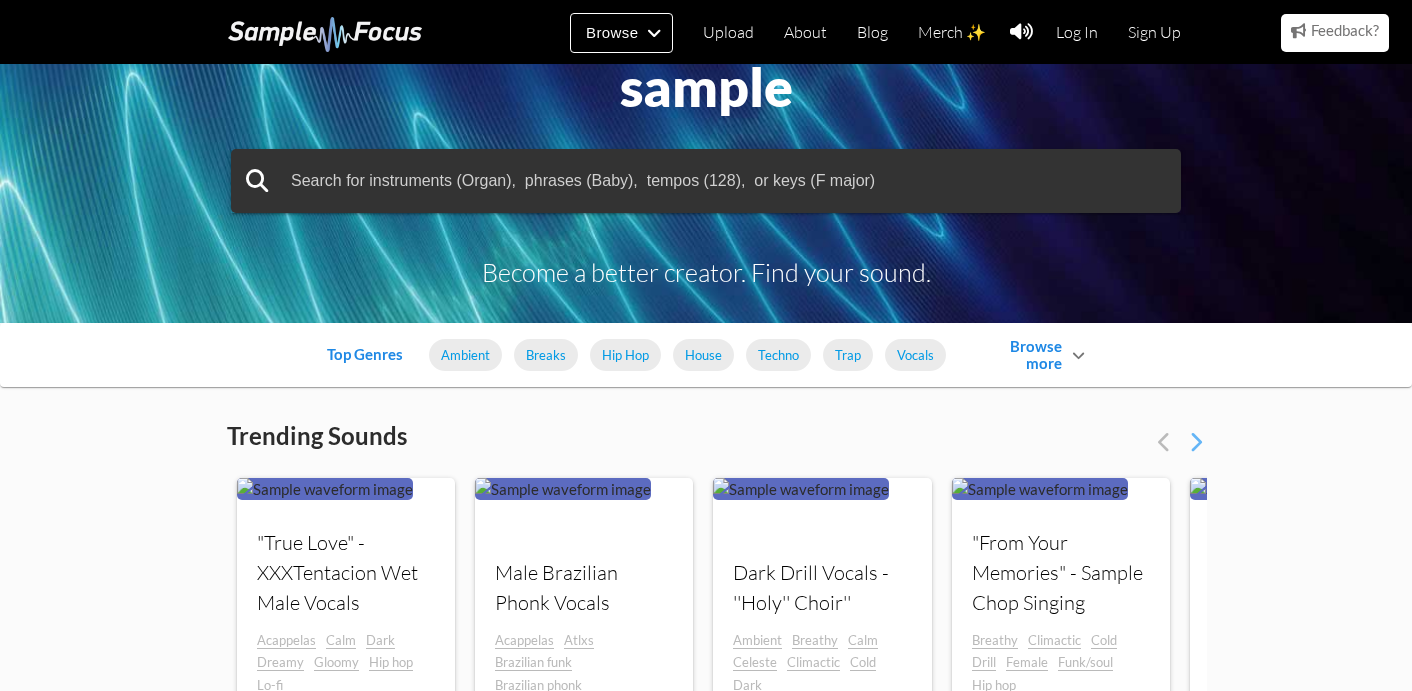 scroll, scrollTop: 390, scrollLeft: 0, axis: vertical 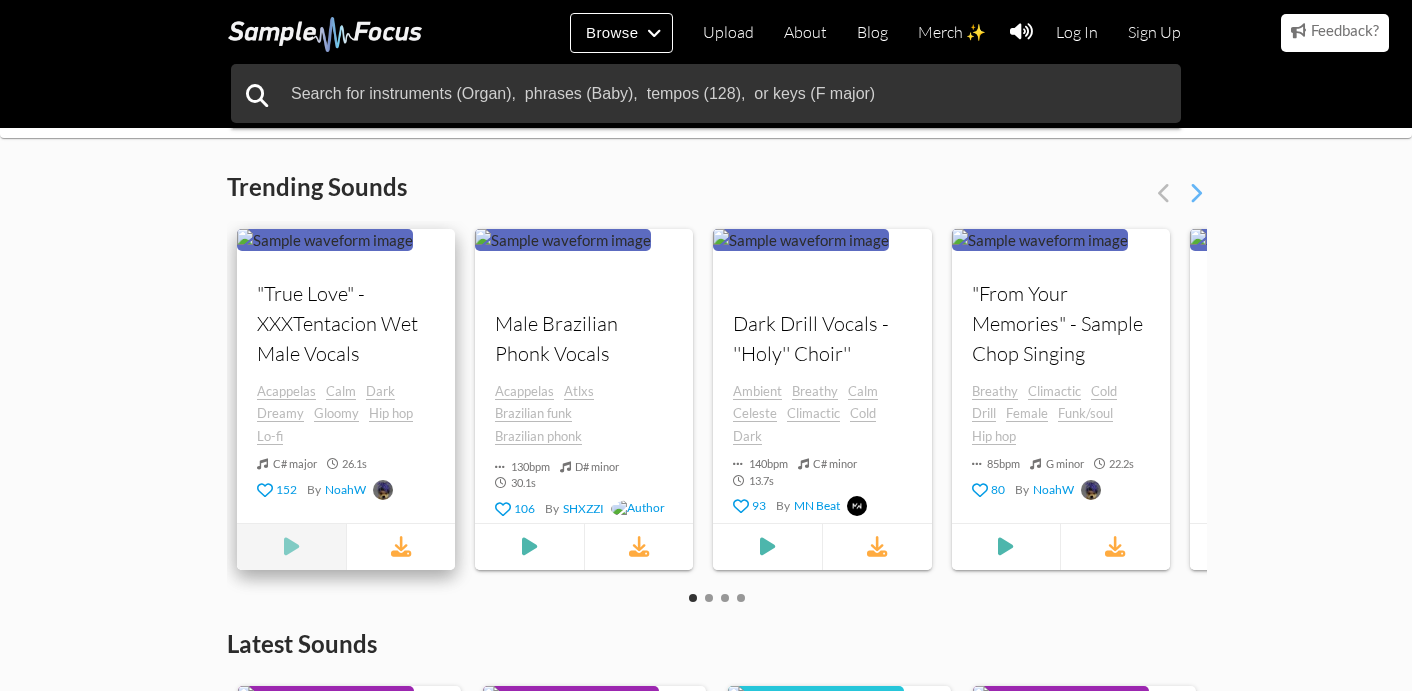 click at bounding box center (291, 547) 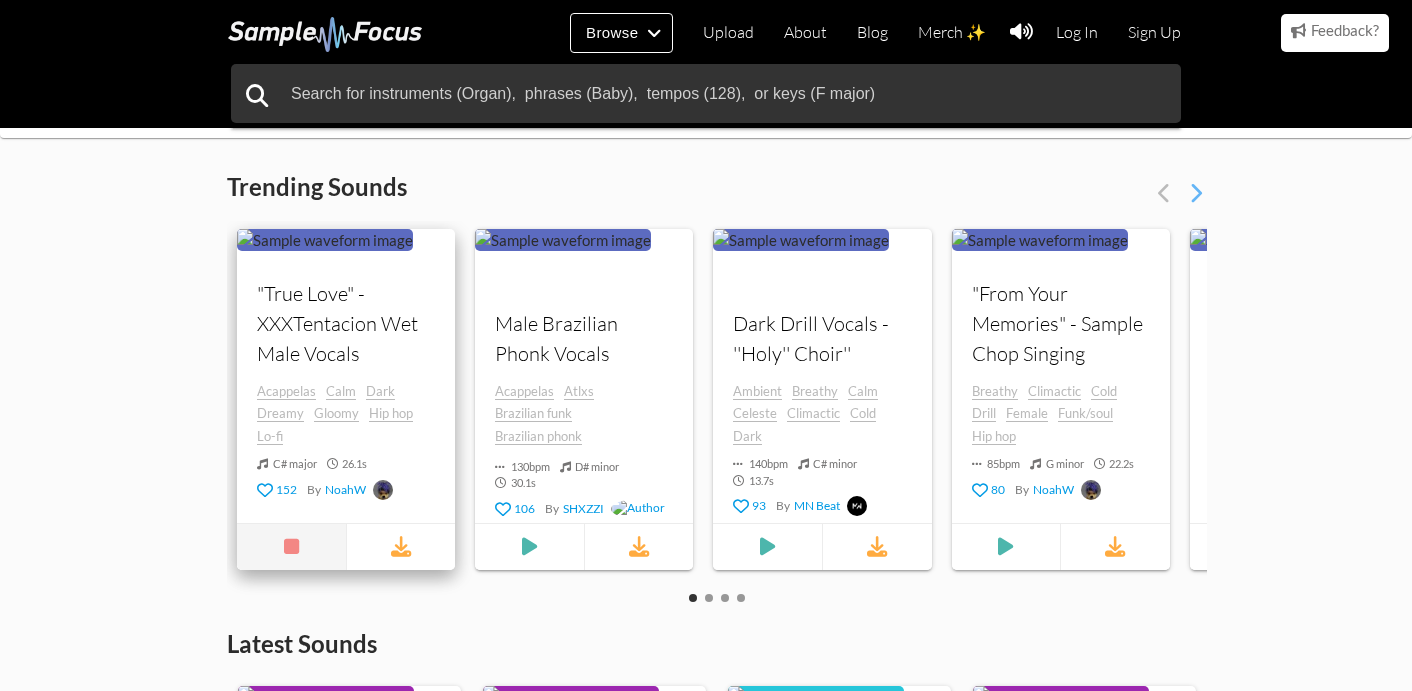 click at bounding box center [291, 547] 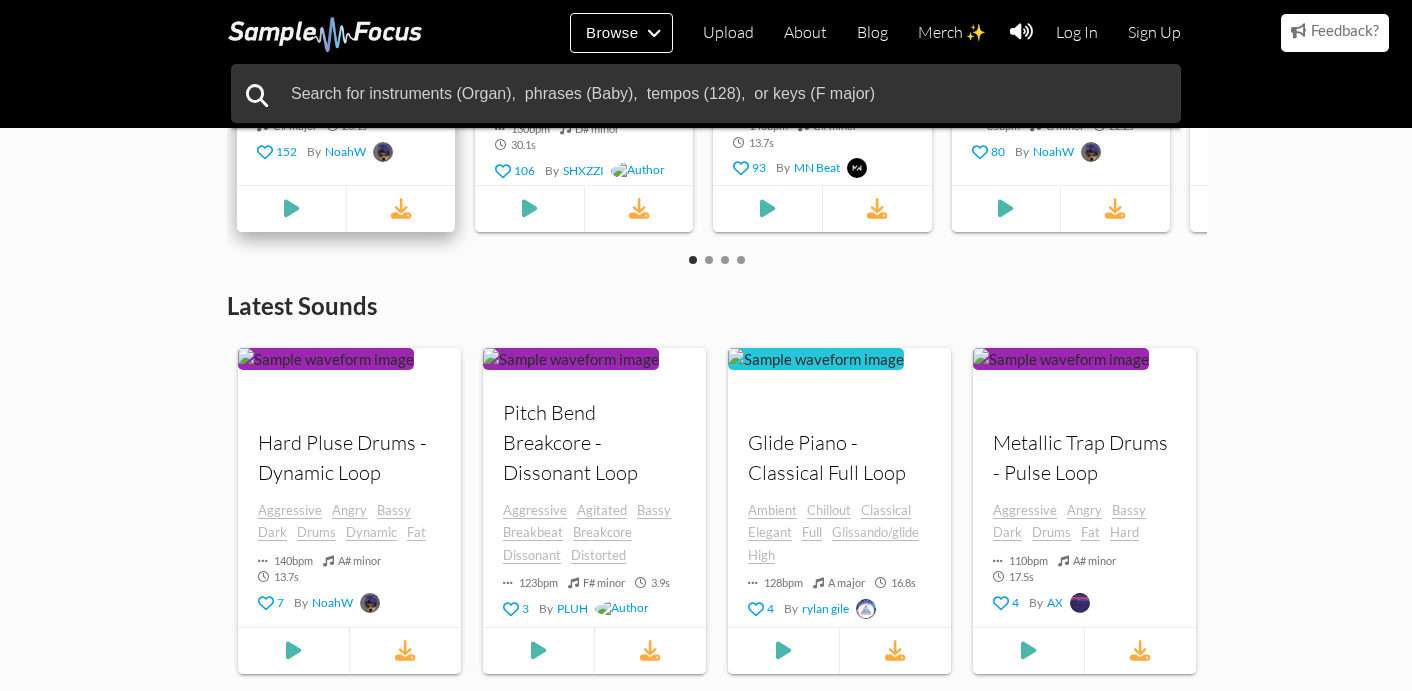 scroll, scrollTop: 126, scrollLeft: 0, axis: vertical 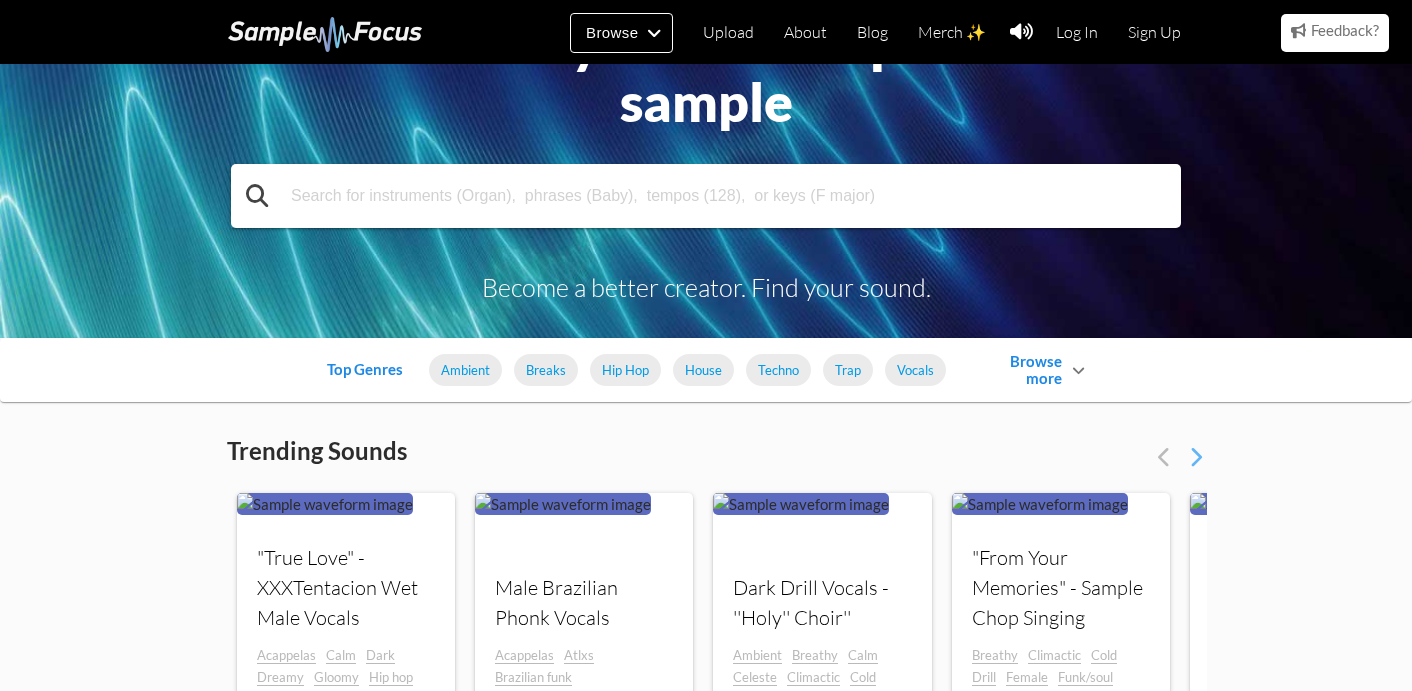 click at bounding box center [706, 196] 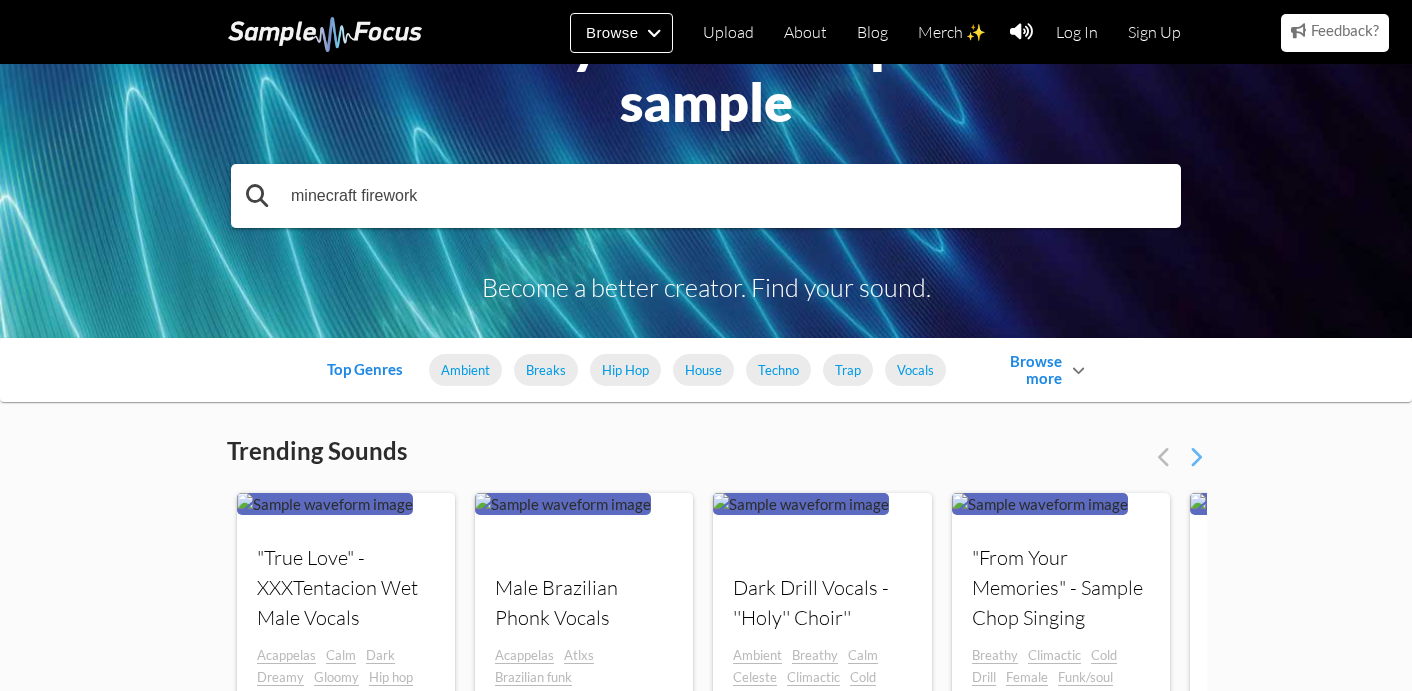 type on "minecraft firework" 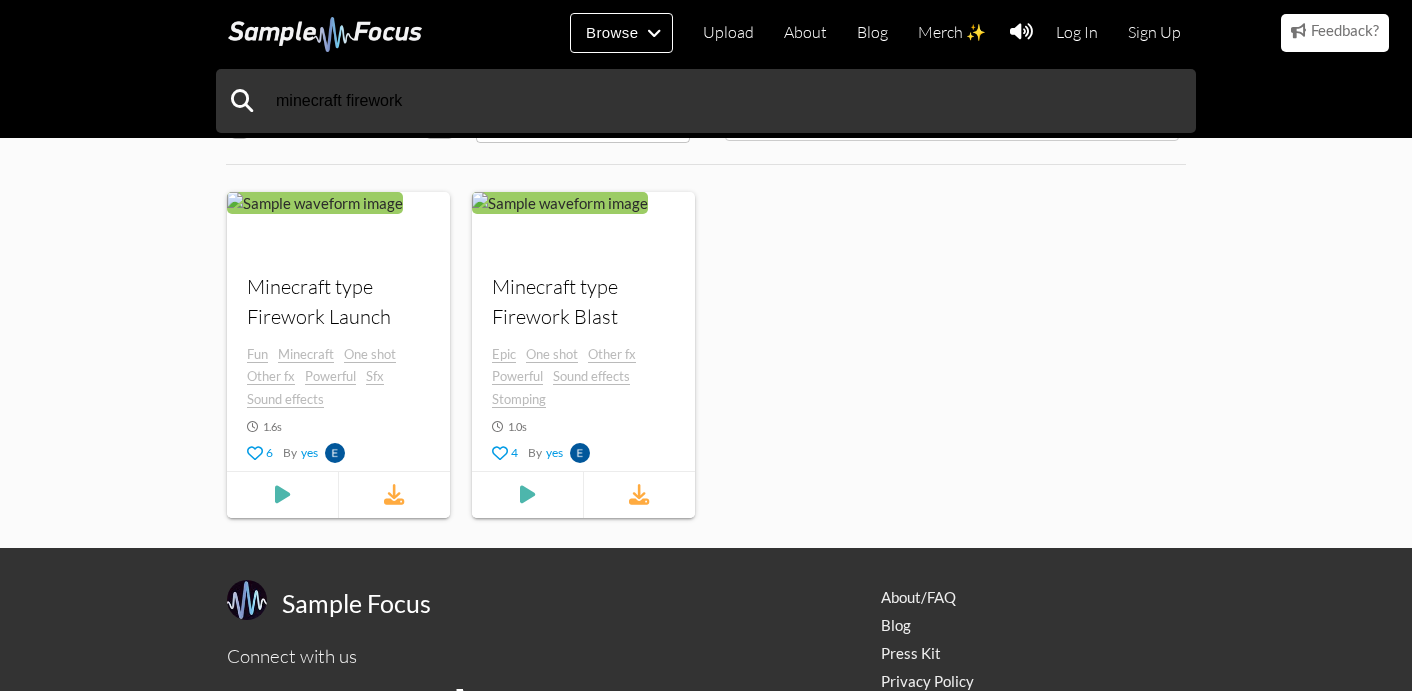 scroll, scrollTop: 288, scrollLeft: 0, axis: vertical 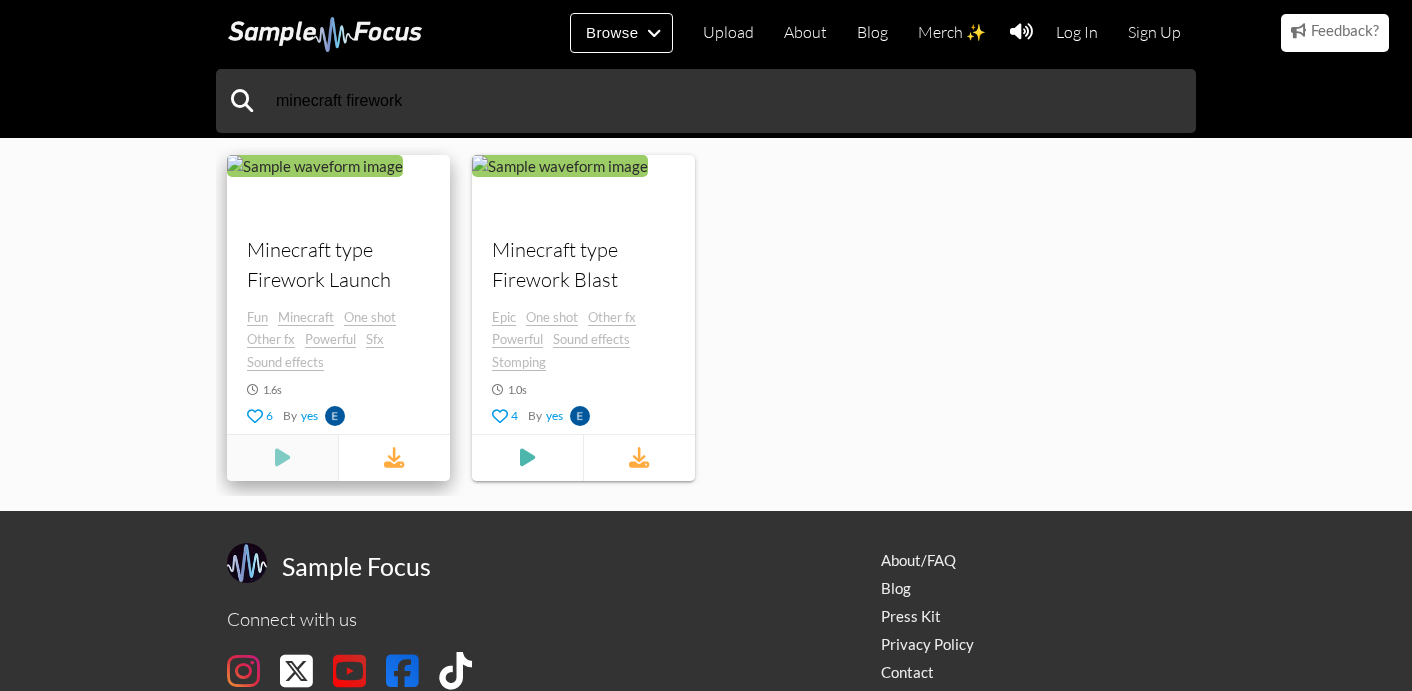 click at bounding box center [282, 457] 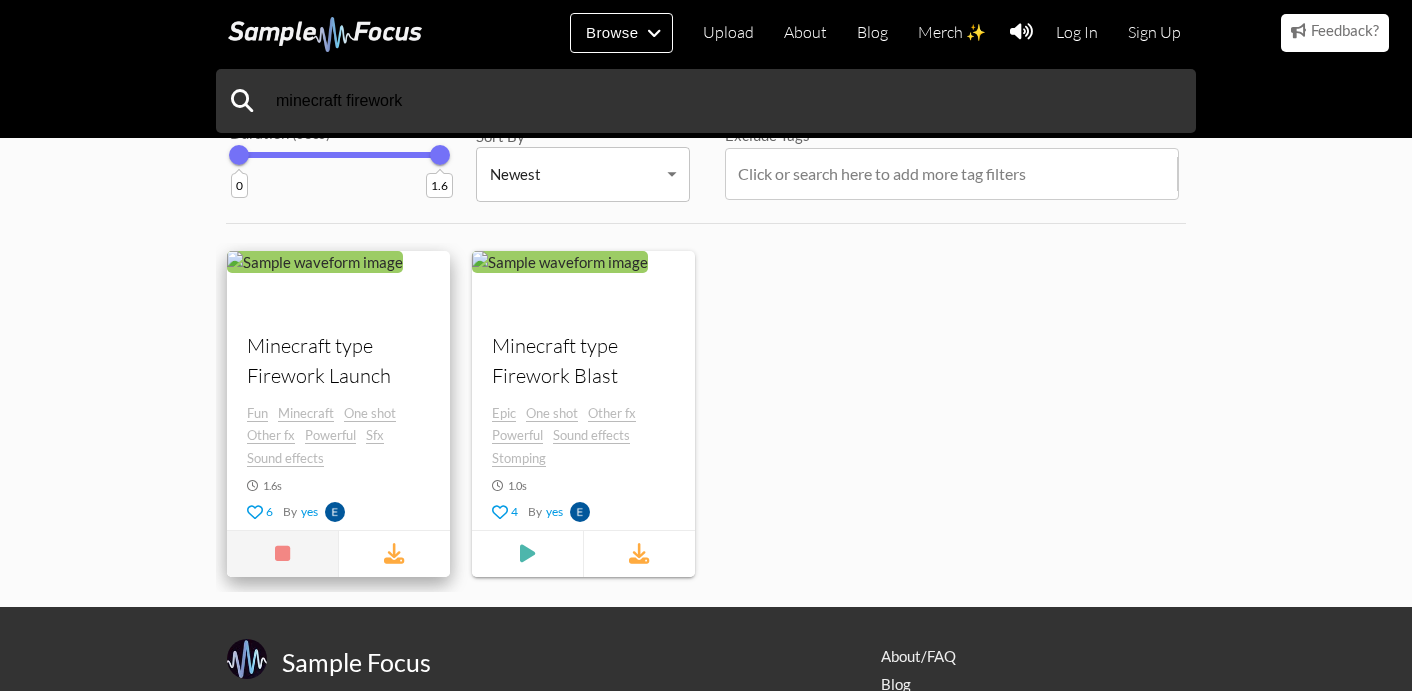 scroll, scrollTop: 191, scrollLeft: 0, axis: vertical 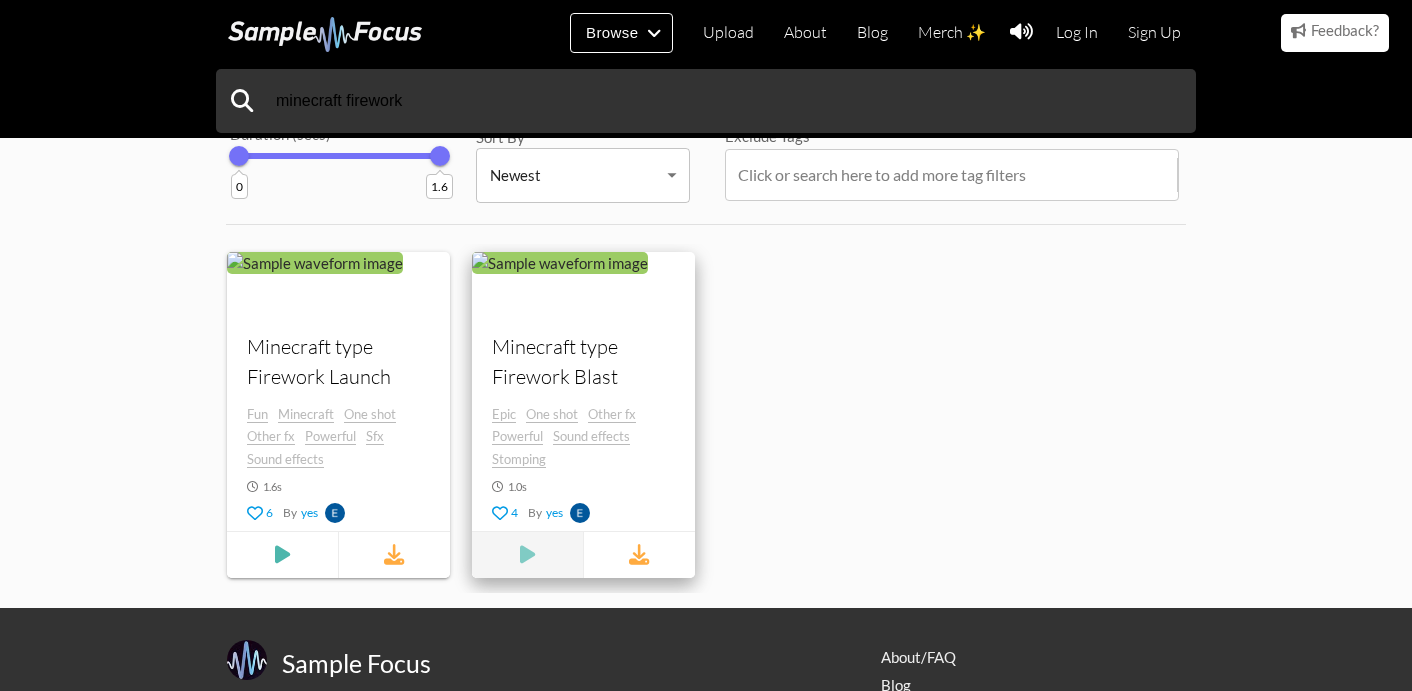 click at bounding box center [282, 554] 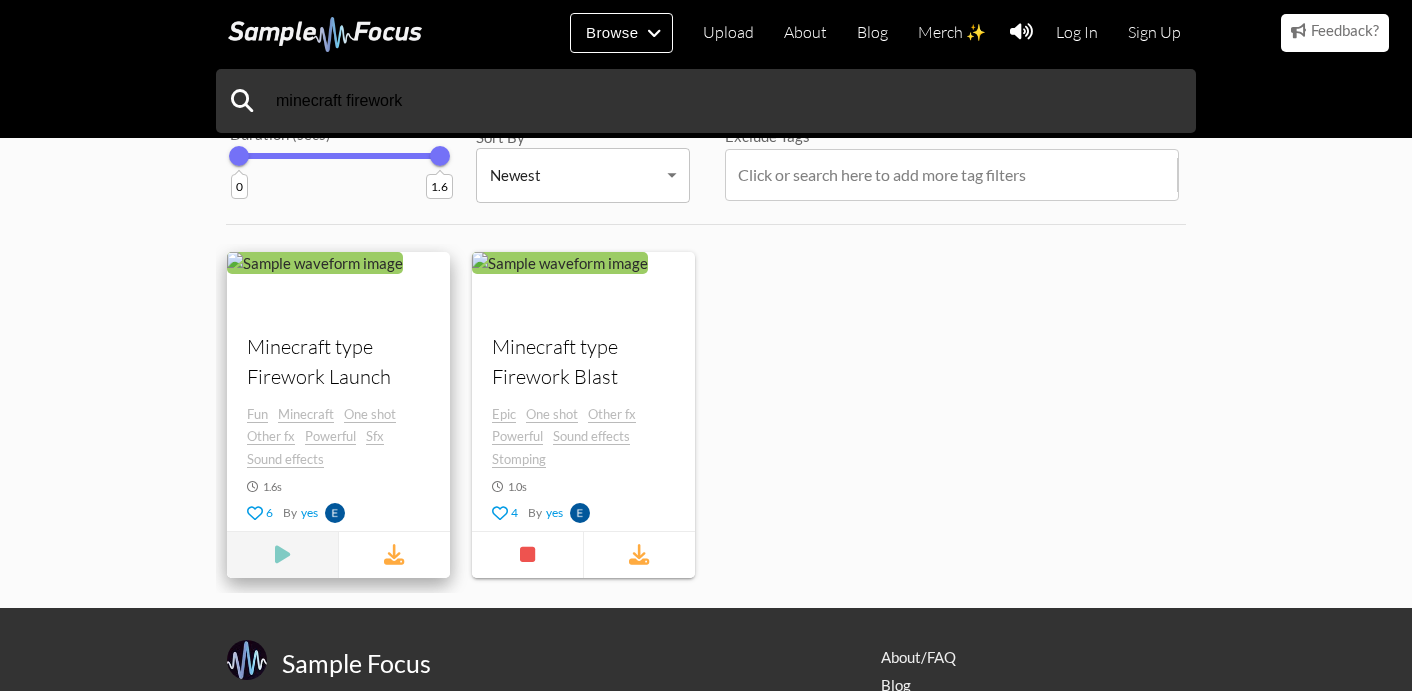 click at bounding box center [282, 554] 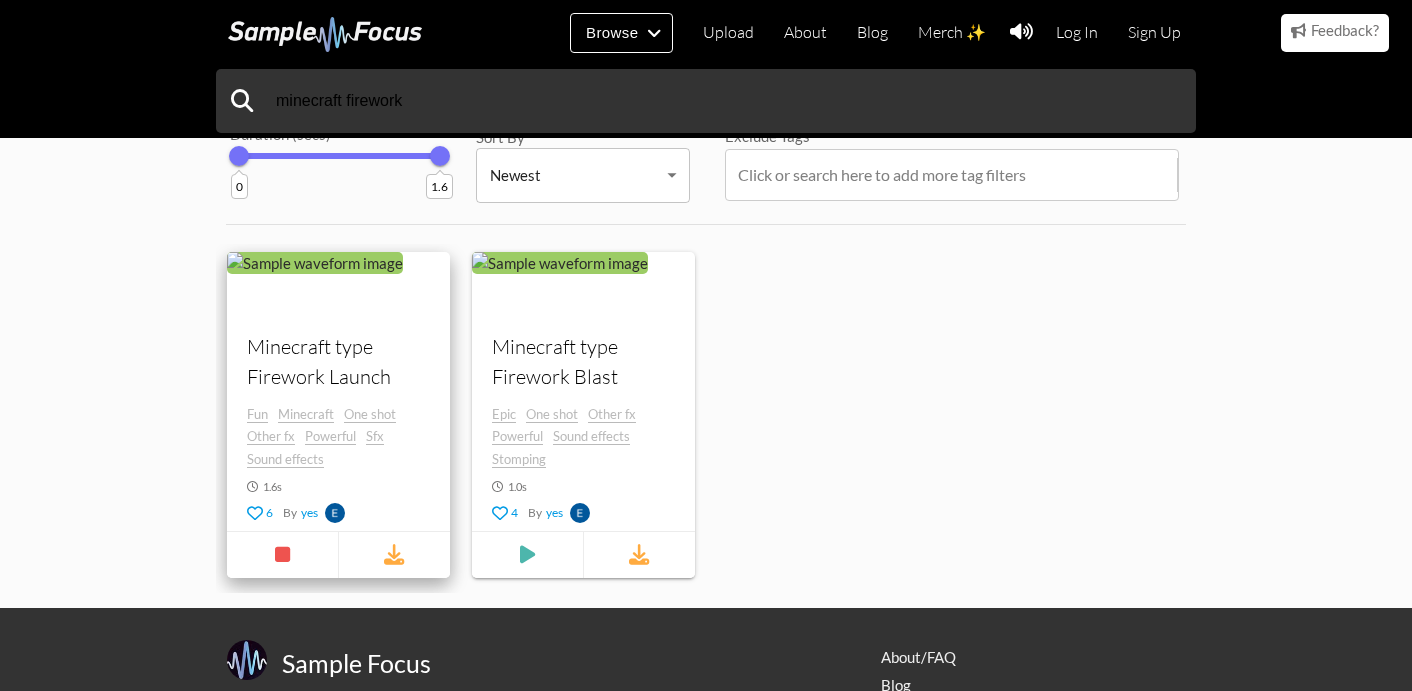 click at bounding box center [227, 326] 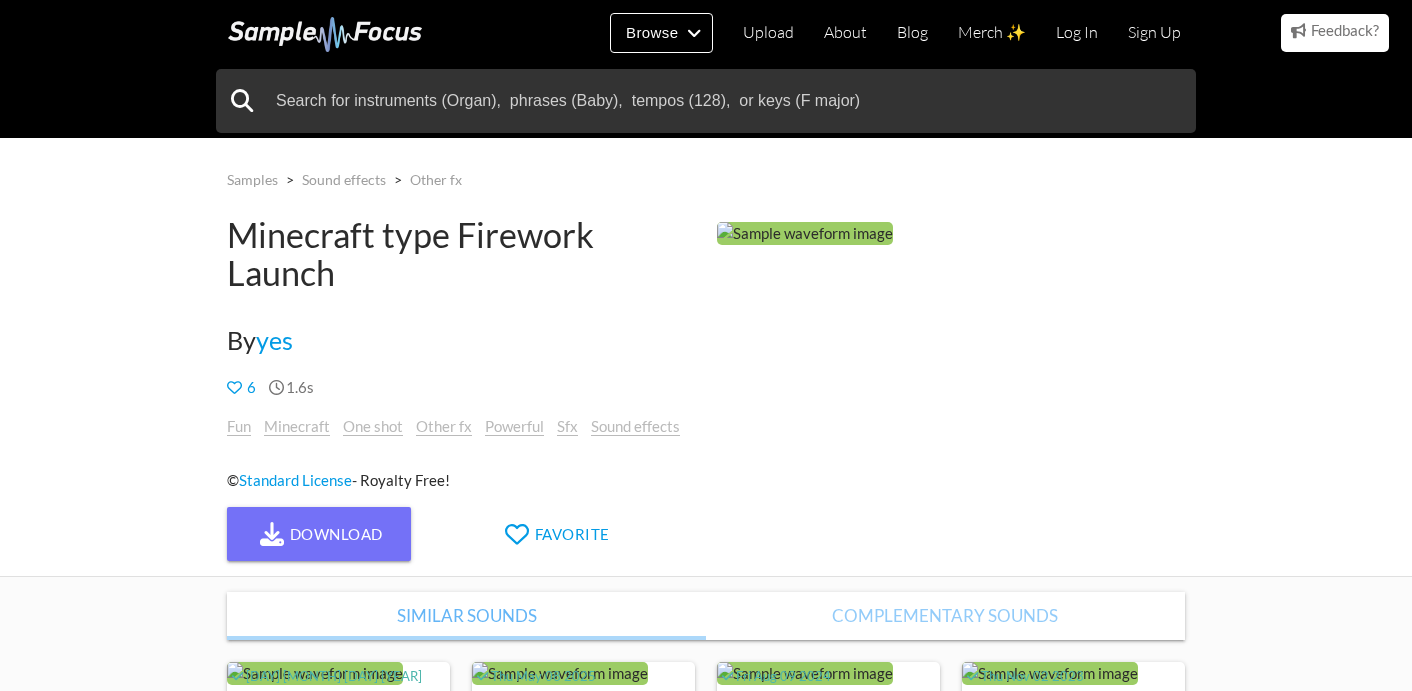 scroll, scrollTop: 0, scrollLeft: 0, axis: both 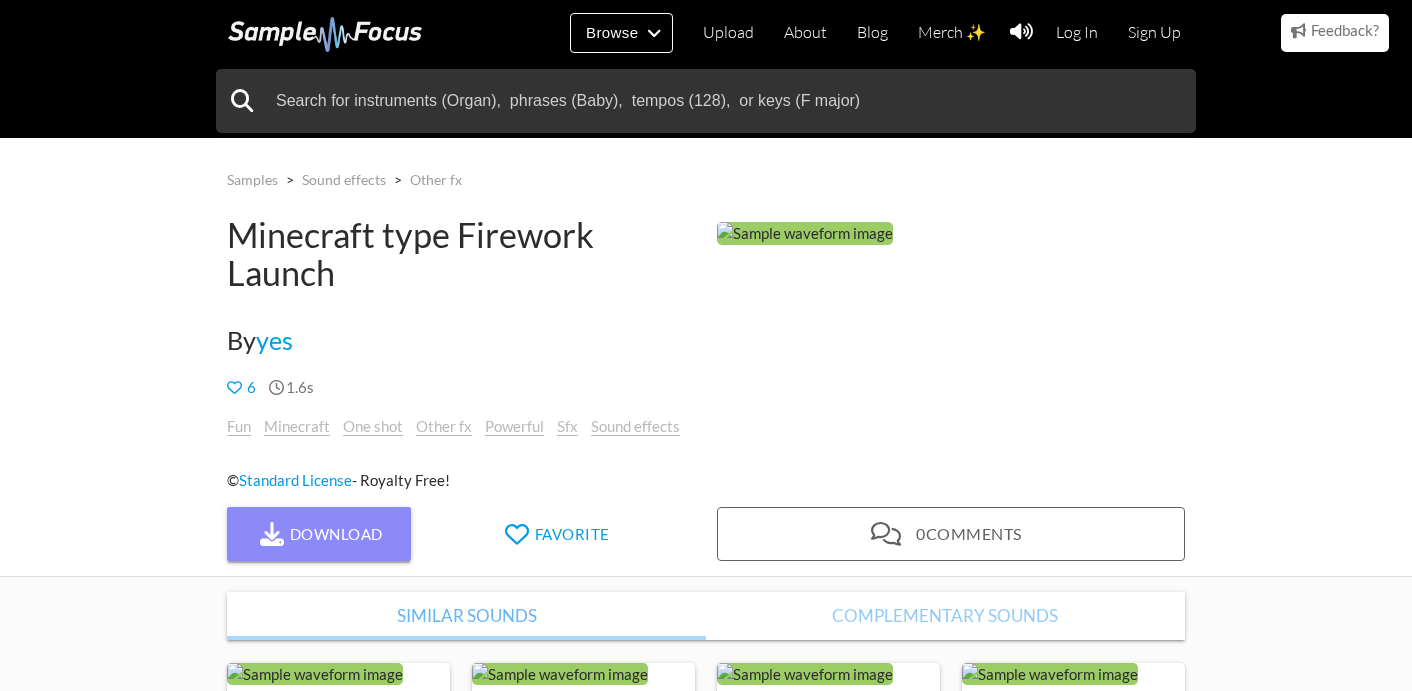 click on "Download" at bounding box center (319, 534) 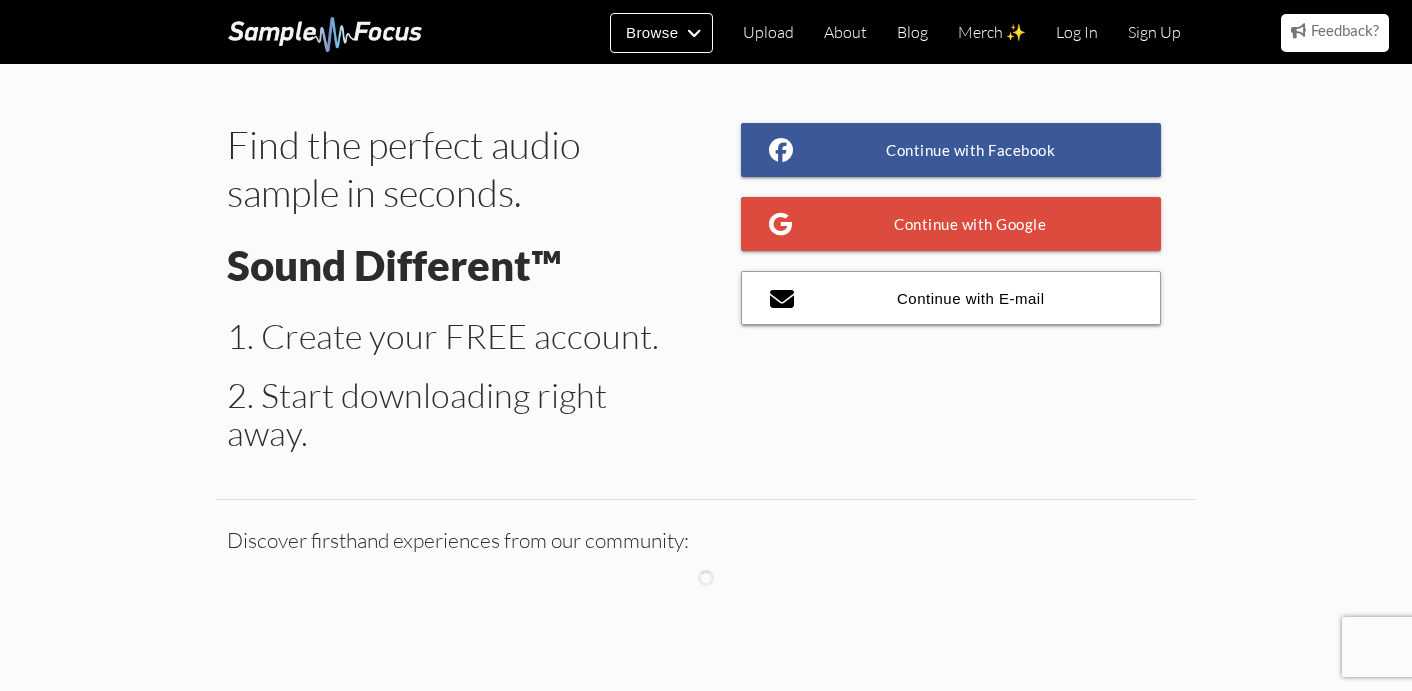 scroll, scrollTop: 0, scrollLeft: 0, axis: both 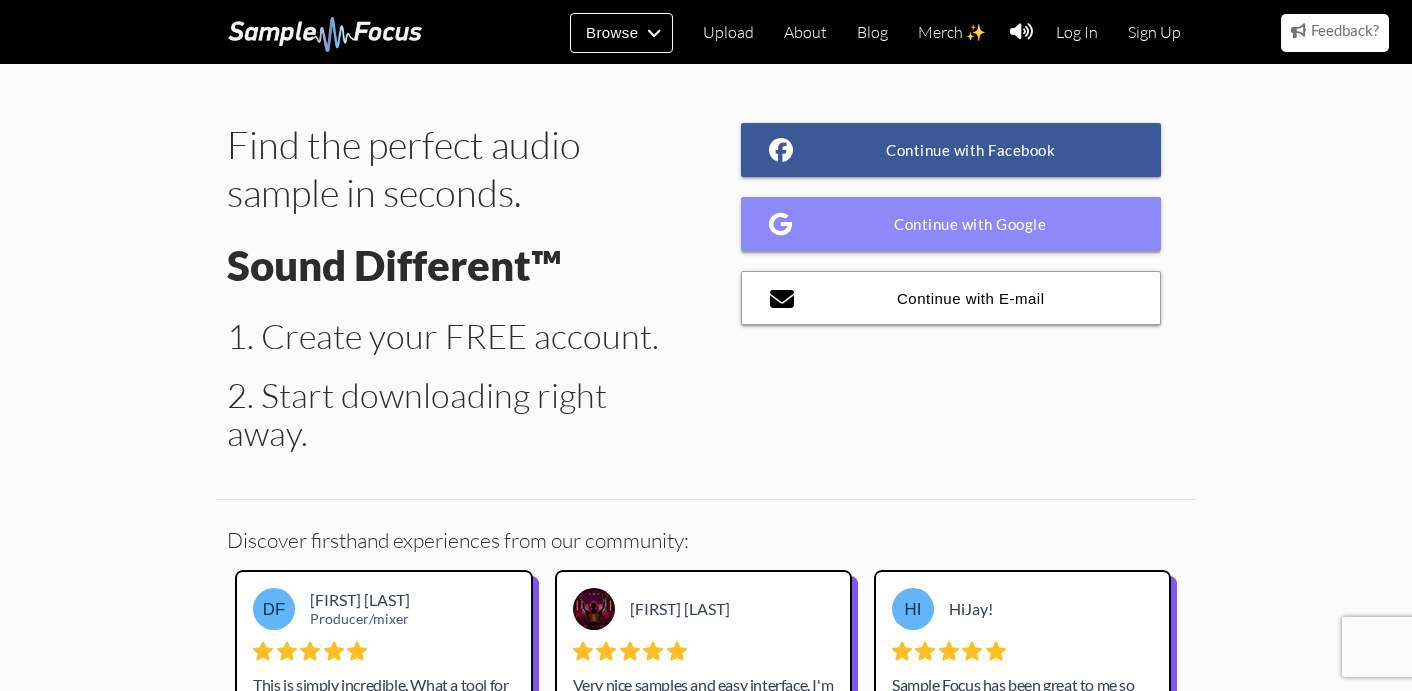 click on "Continue with Google" at bounding box center (951, 224) 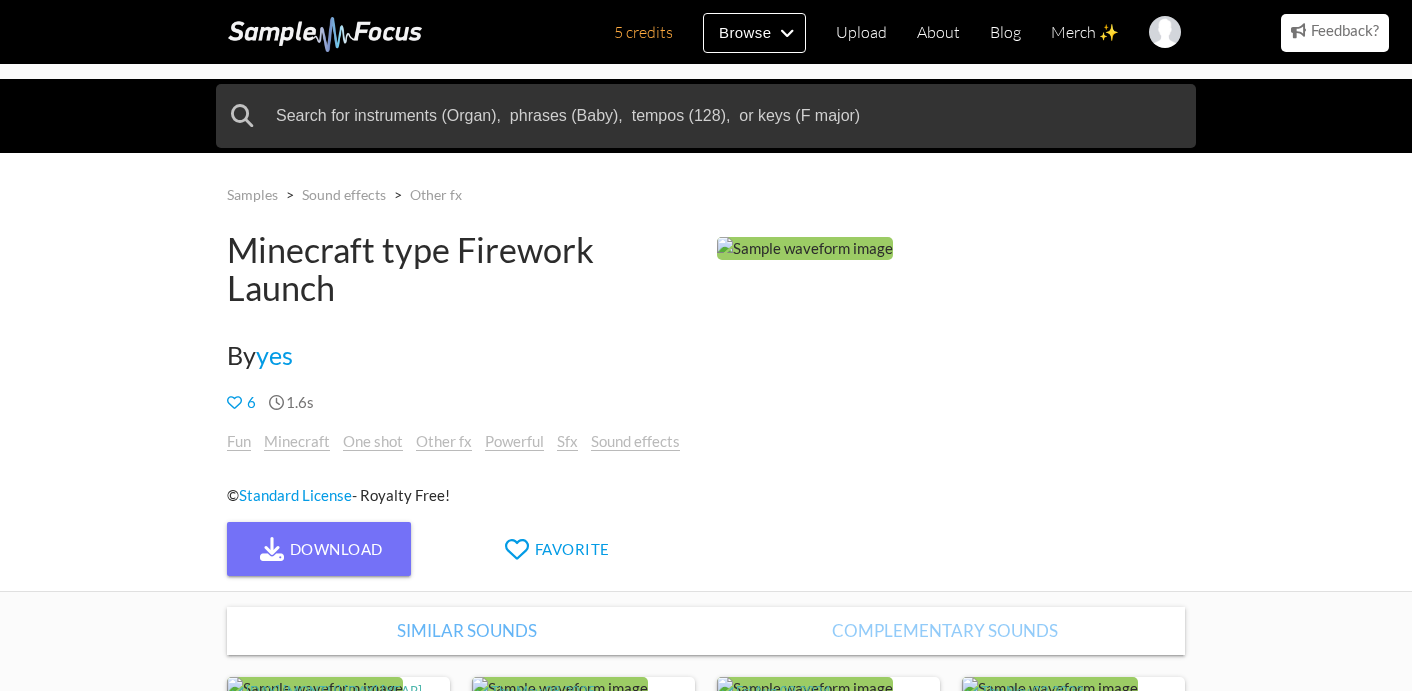 scroll, scrollTop: 0, scrollLeft: 0, axis: both 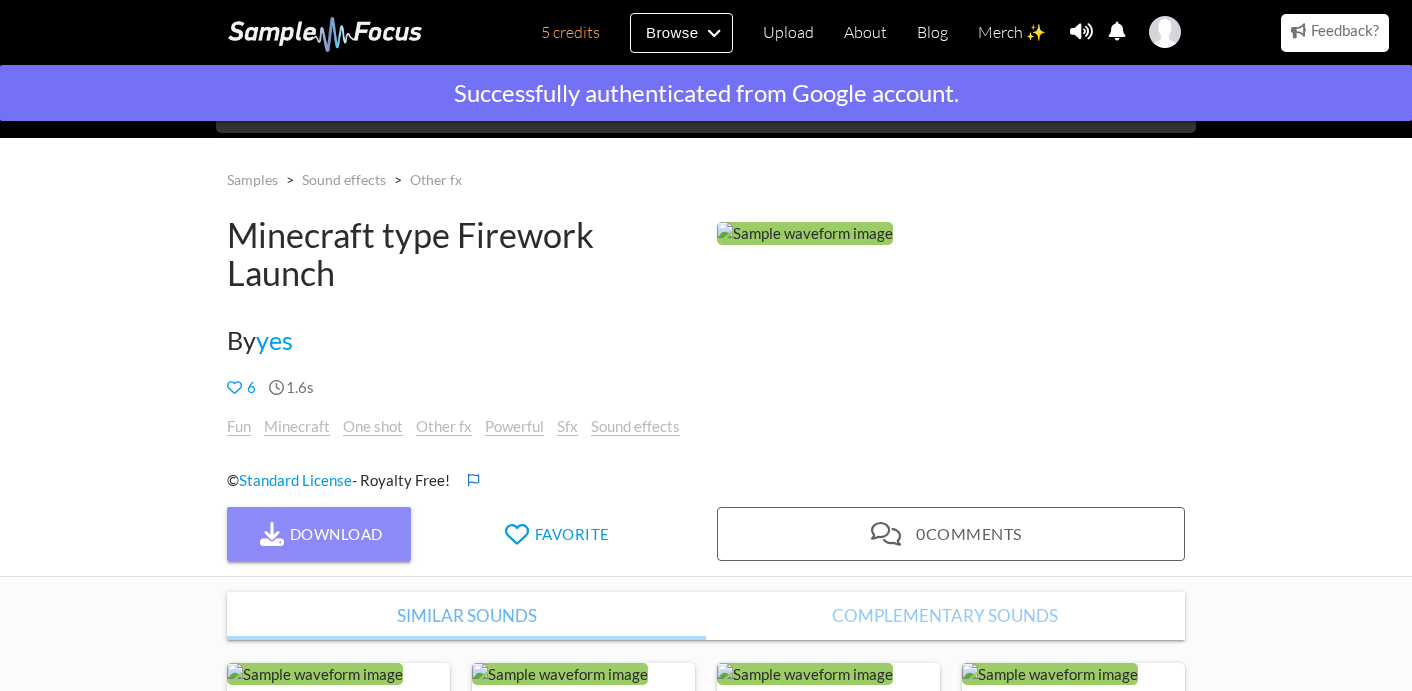 click on "Download" at bounding box center [319, 534] 